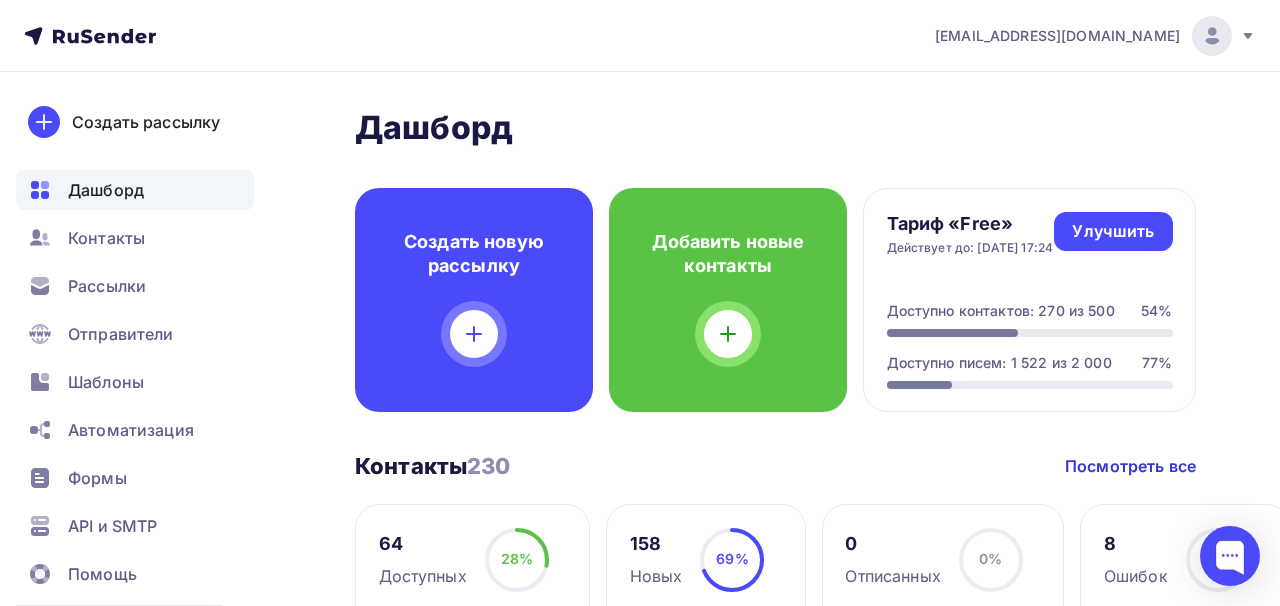 scroll, scrollTop: 0, scrollLeft: 0, axis: both 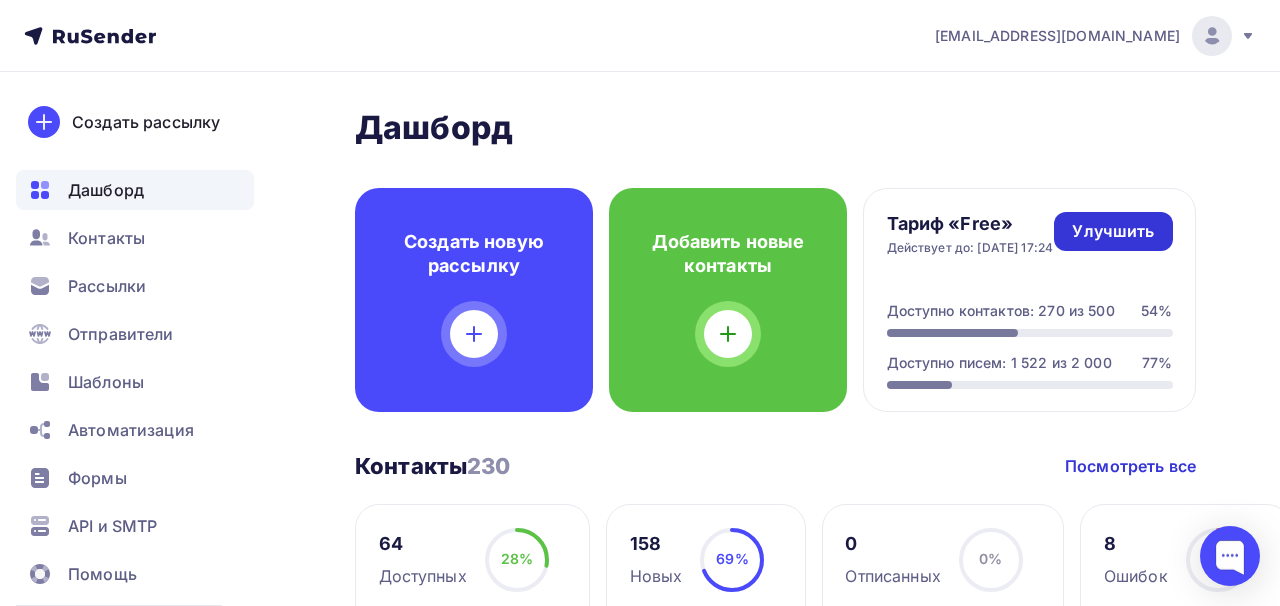 click on "Улучшить" at bounding box center (1113, 231) 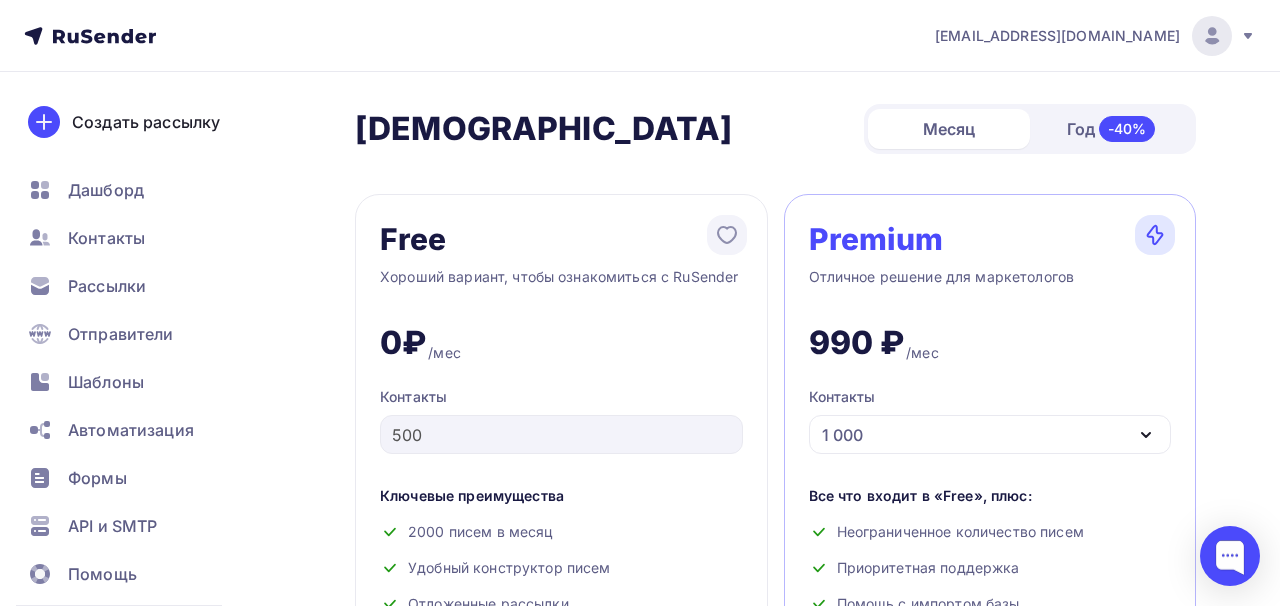 click 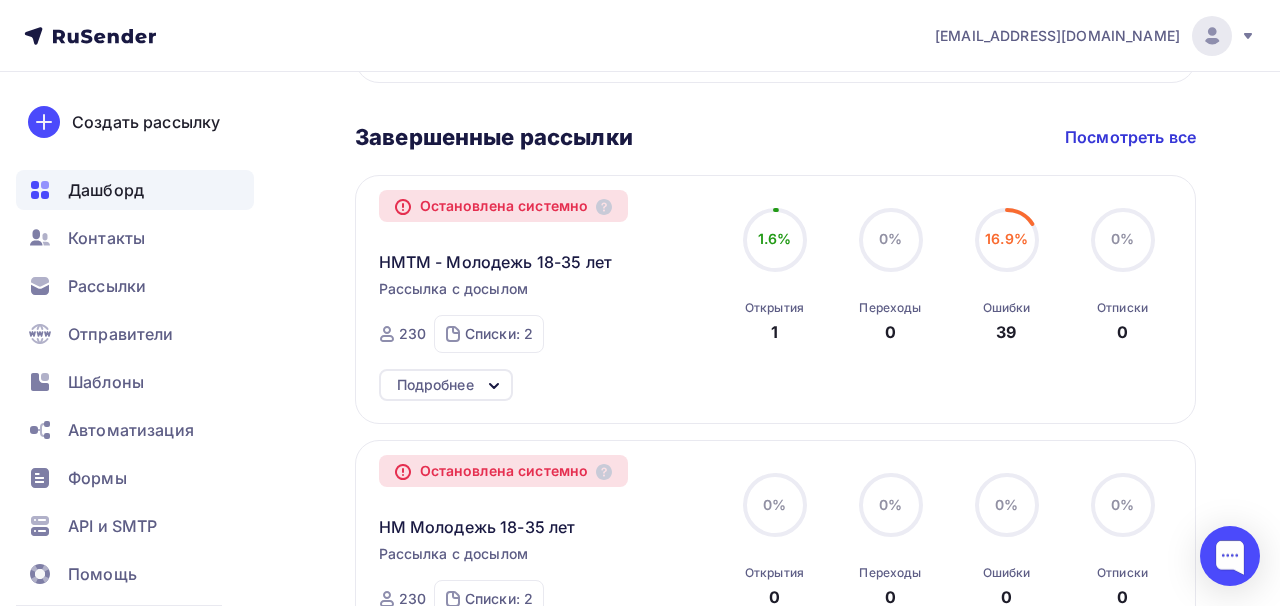 scroll, scrollTop: 810, scrollLeft: 0, axis: vertical 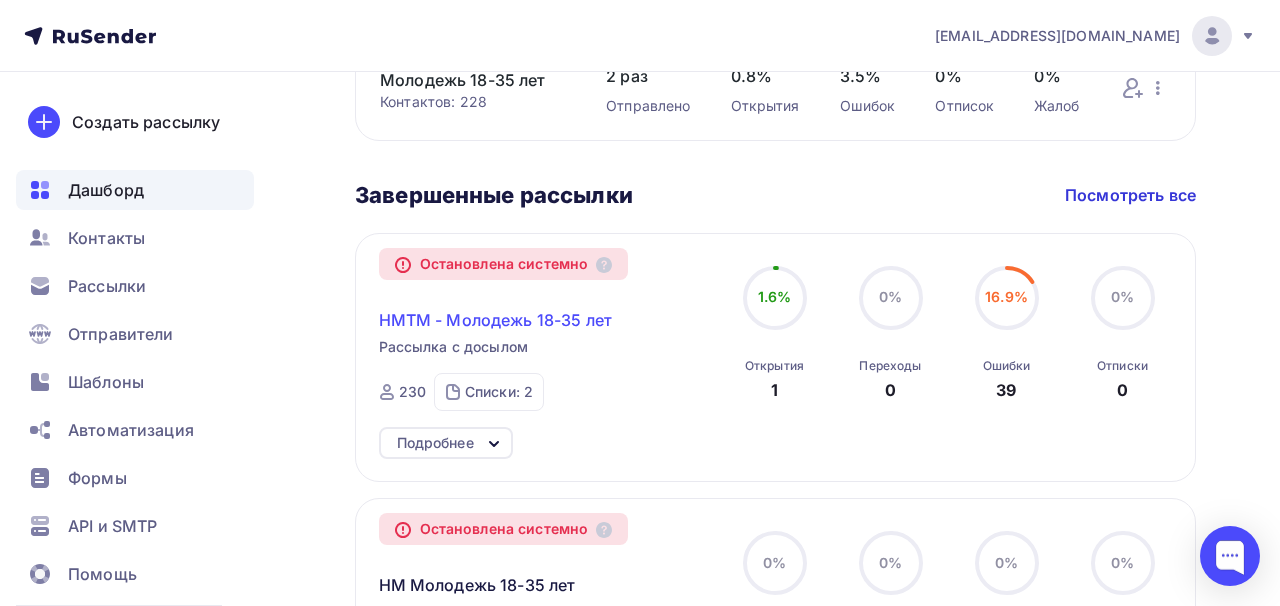 click on "НМТМ - Молодежь 18-35 лет" at bounding box center [496, 320] 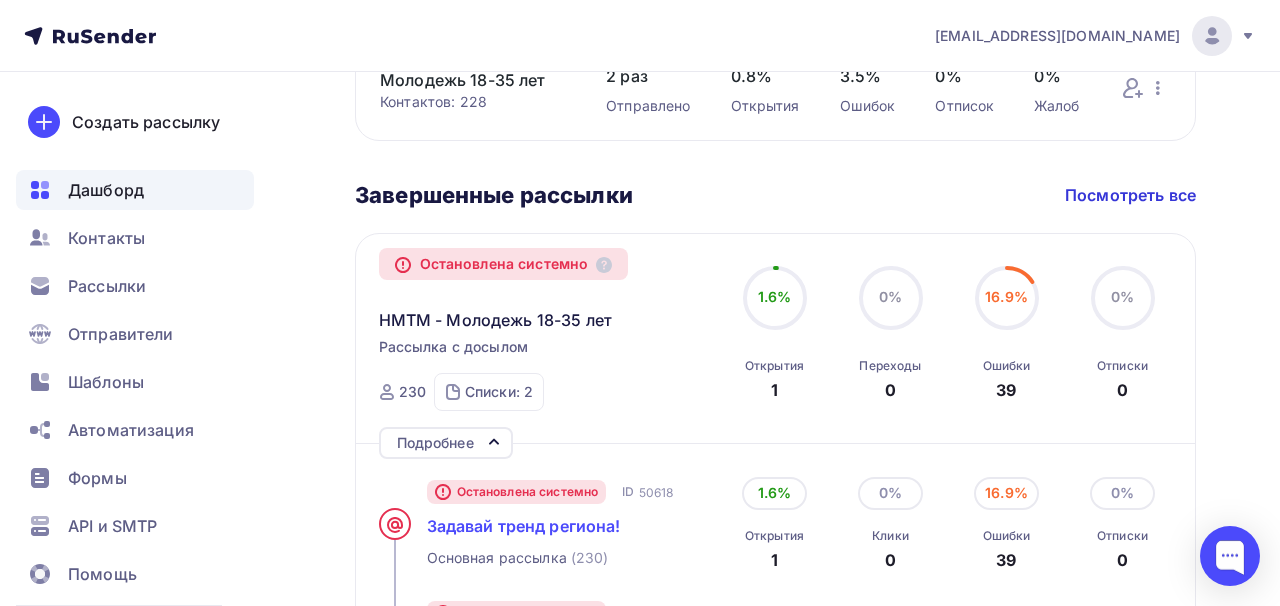 click on "Задавай тренд региона!" at bounding box center (524, 526) 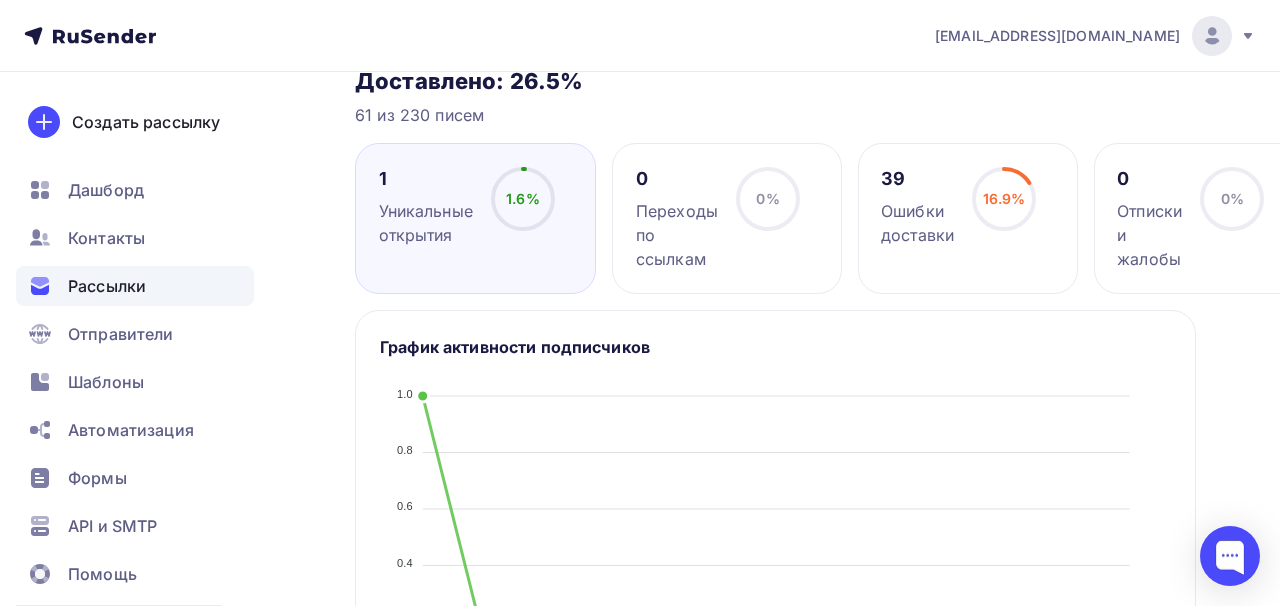 scroll, scrollTop: 0, scrollLeft: 0, axis: both 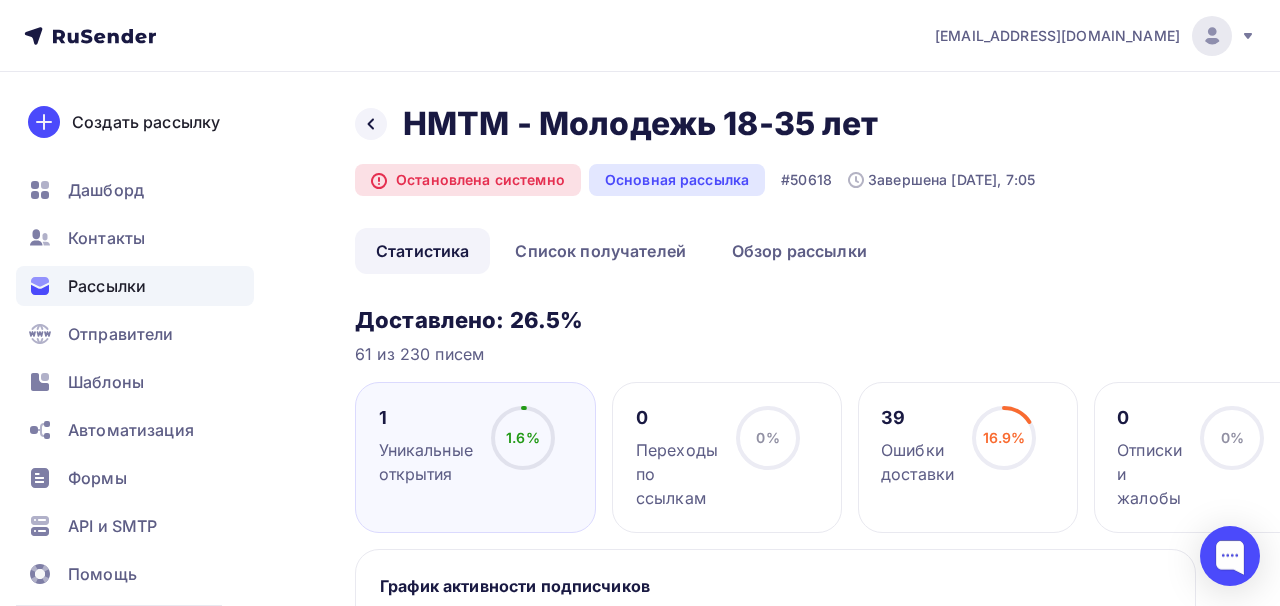 click on "Назад
НМТМ - Молодежь 18-35 лет
НМТМ - Молодежь 18-35 лет
Остановлена системно
Основная рассылка
#50618
Завершена
[DATE], 7:05" at bounding box center (695, 150) 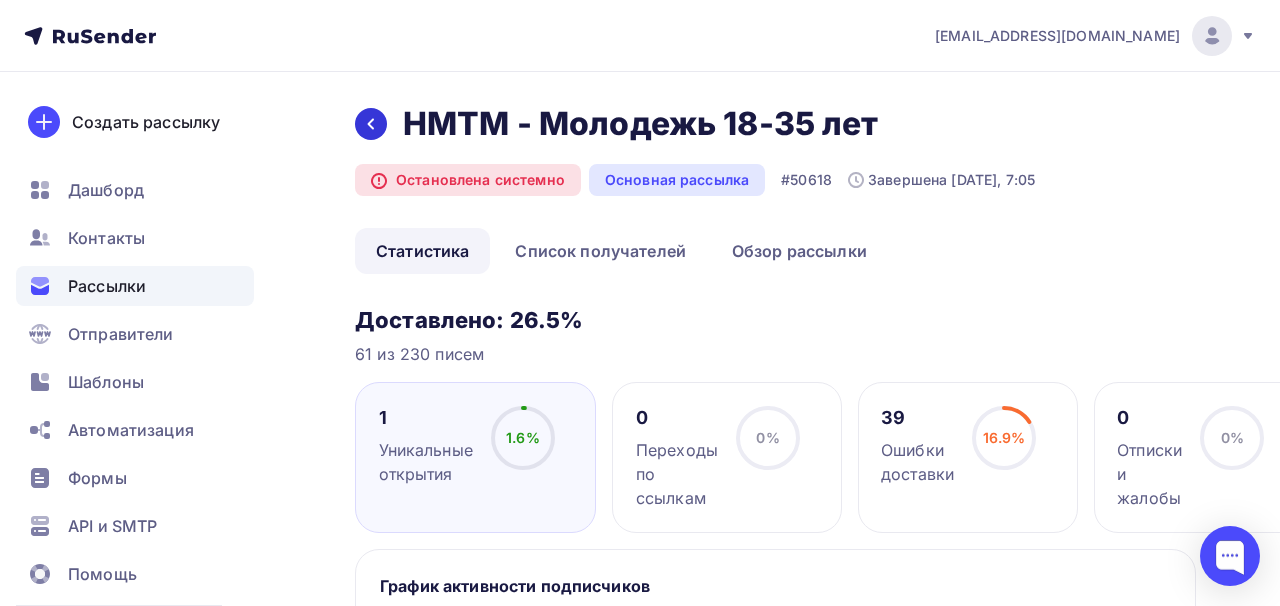 click at bounding box center (371, 124) 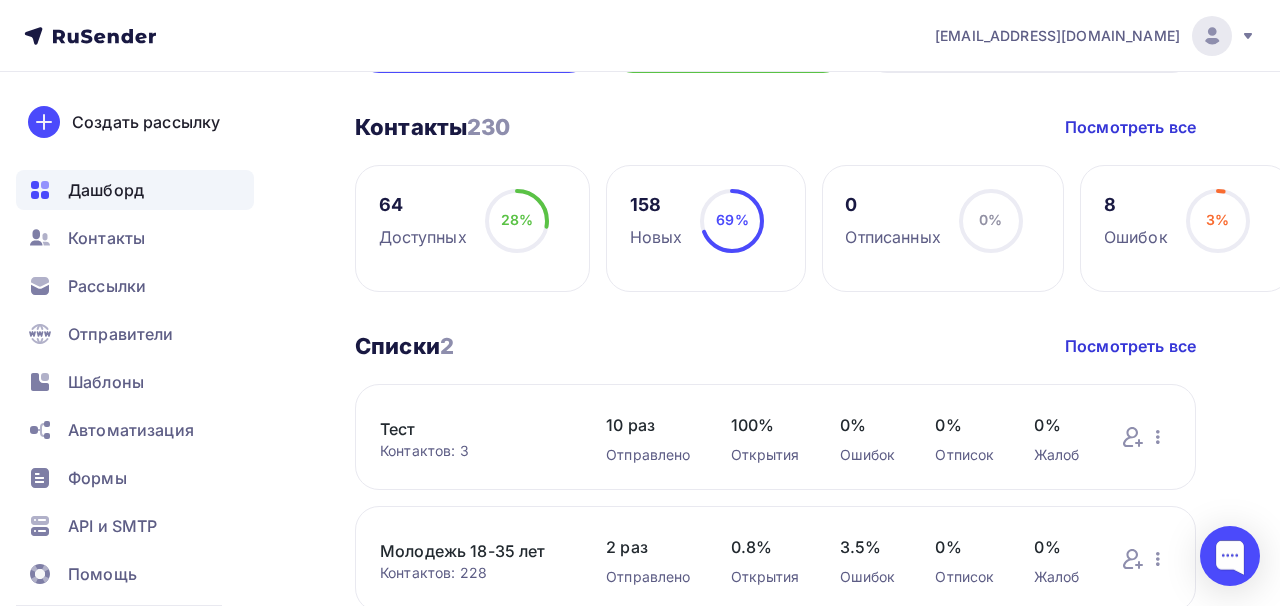 scroll, scrollTop: 336, scrollLeft: 0, axis: vertical 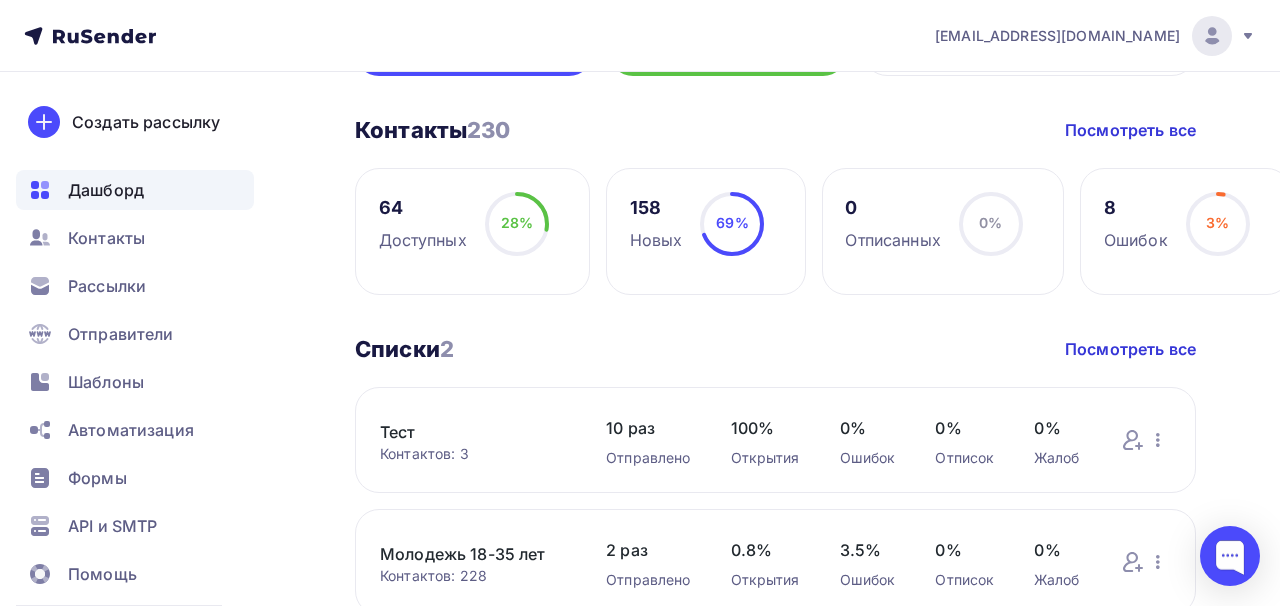 click on "Контакты
230
Контакты
230
Посмотреть все
64
Доступных
28%   28%           158
Новых
69%   69%           0
Отписанных
0%   0%           8
Ошибок
3%   3%" at bounding box center [775, 205] 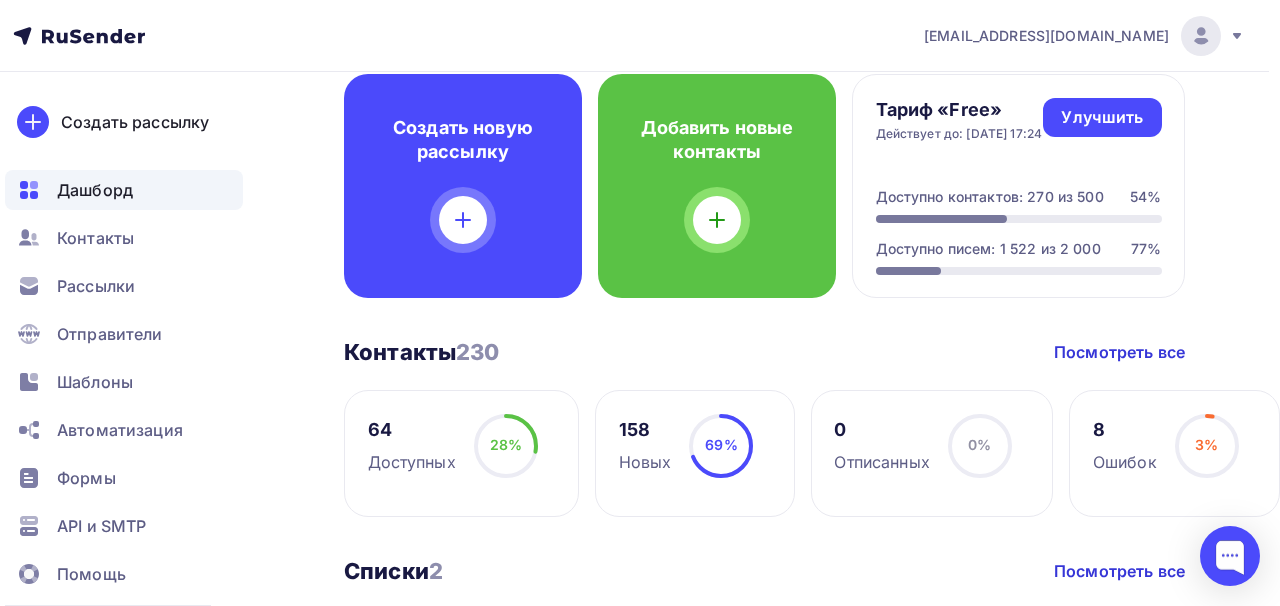 scroll, scrollTop: 115, scrollLeft: 17, axis: both 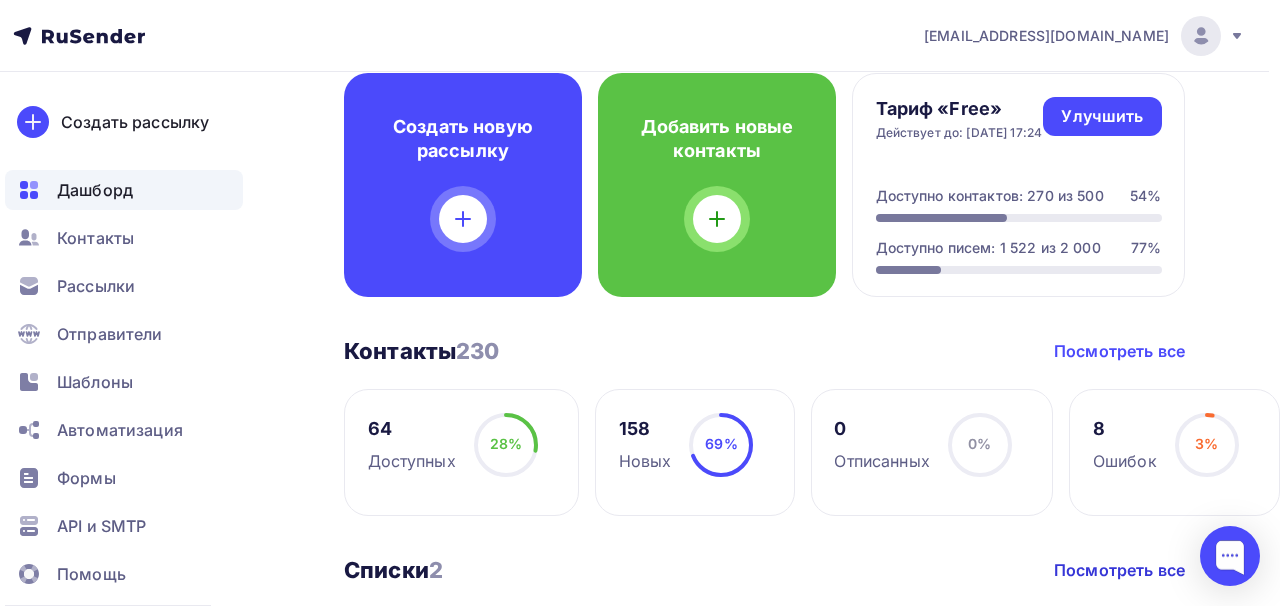 click on "Посмотреть все" at bounding box center (1119, 351) 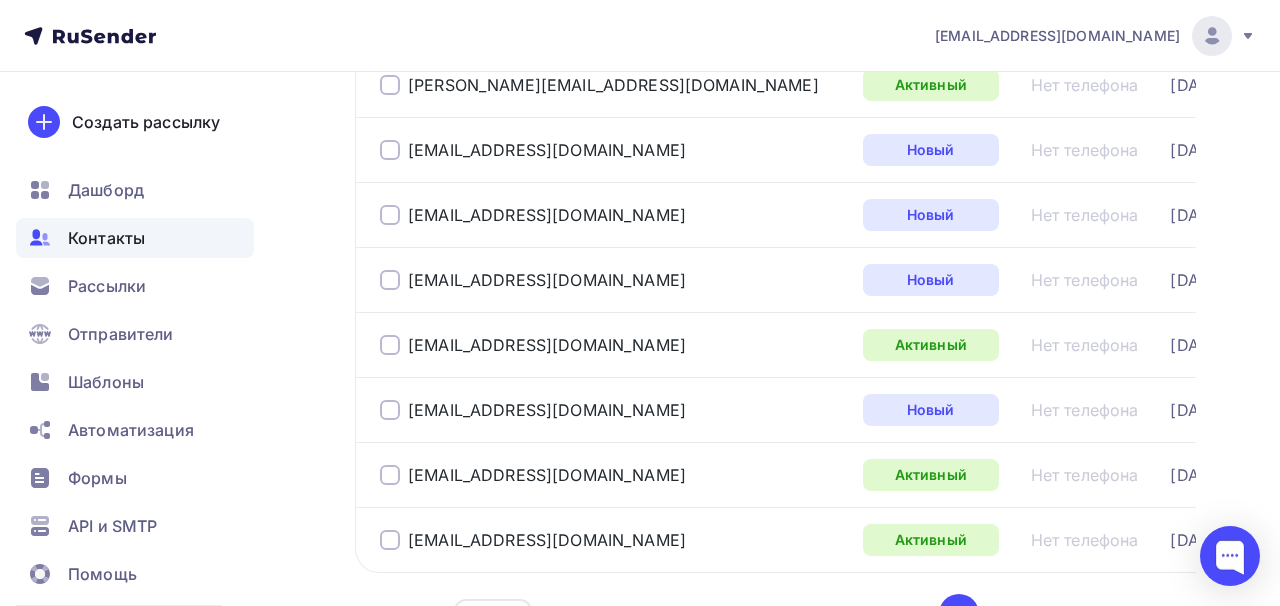 scroll, scrollTop: 3226, scrollLeft: 0, axis: vertical 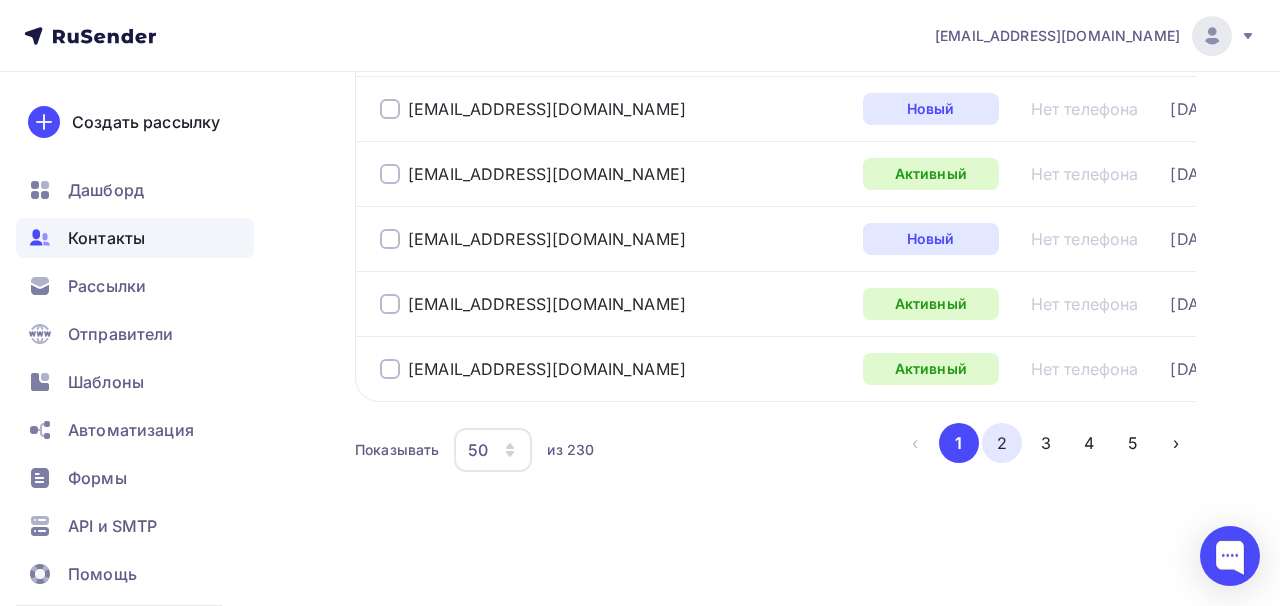 click on "2" at bounding box center [1002, 443] 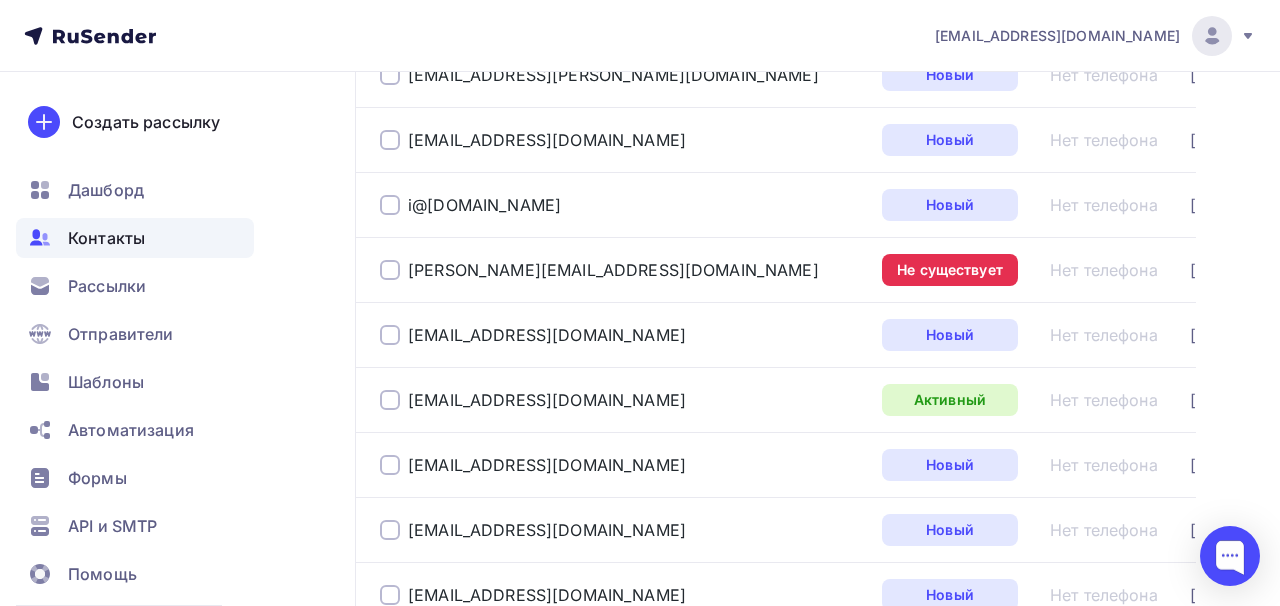 scroll, scrollTop: 770, scrollLeft: 0, axis: vertical 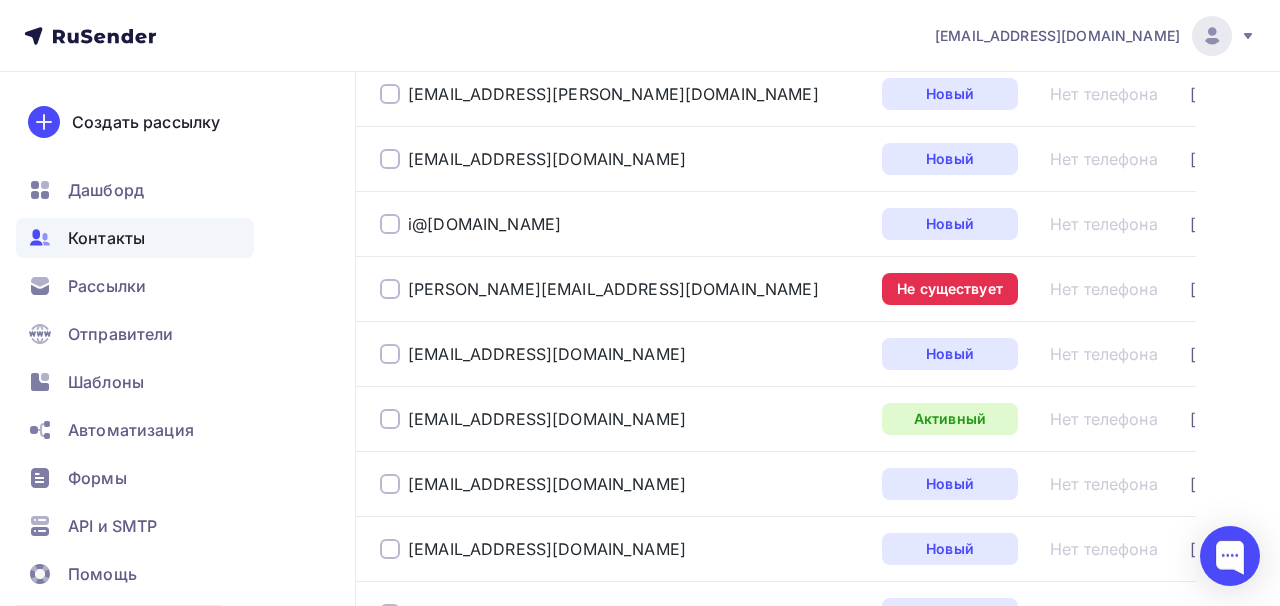 click on "Нет телефона" at bounding box center [1104, 289] 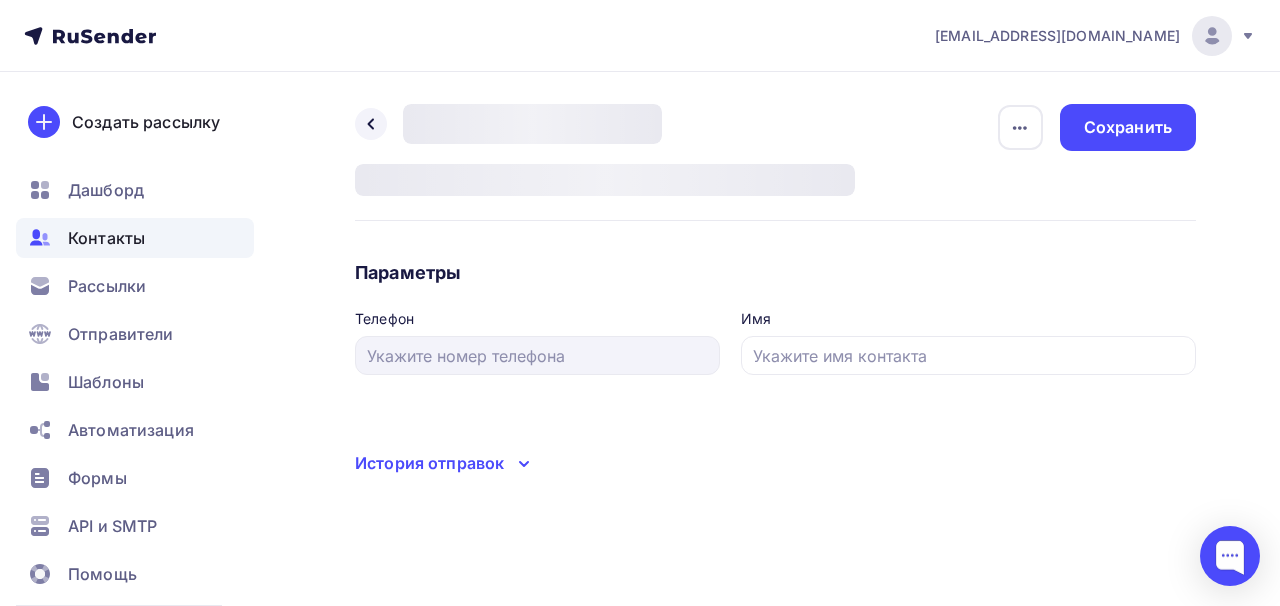 scroll, scrollTop: 0, scrollLeft: 0, axis: both 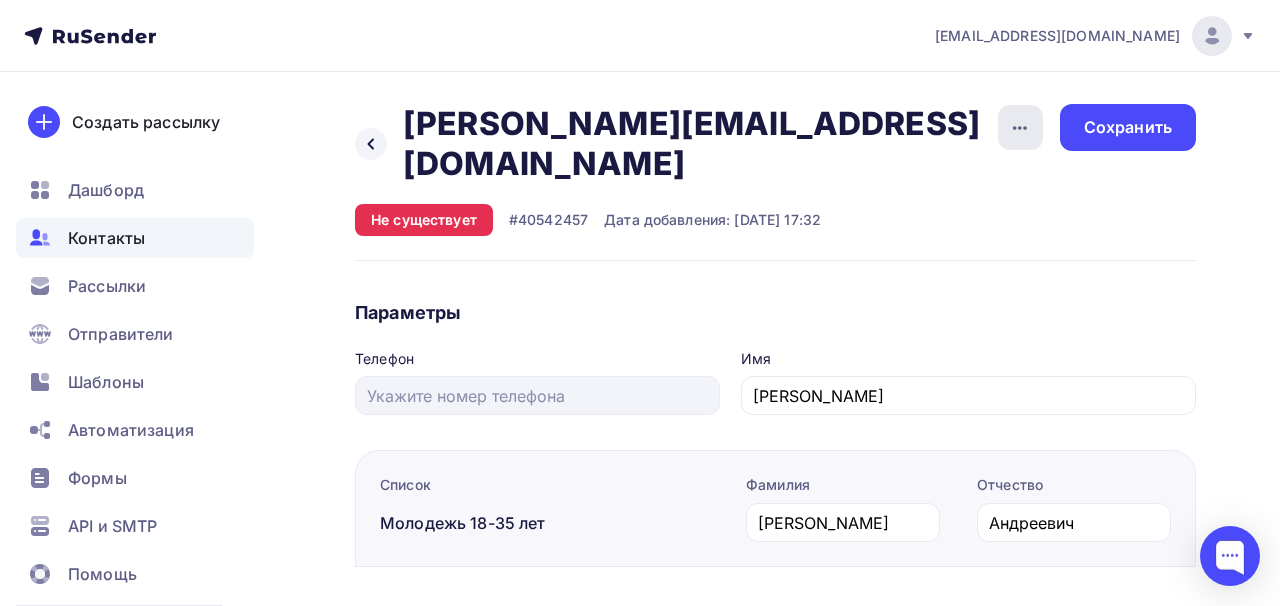 click at bounding box center (1020, 127) 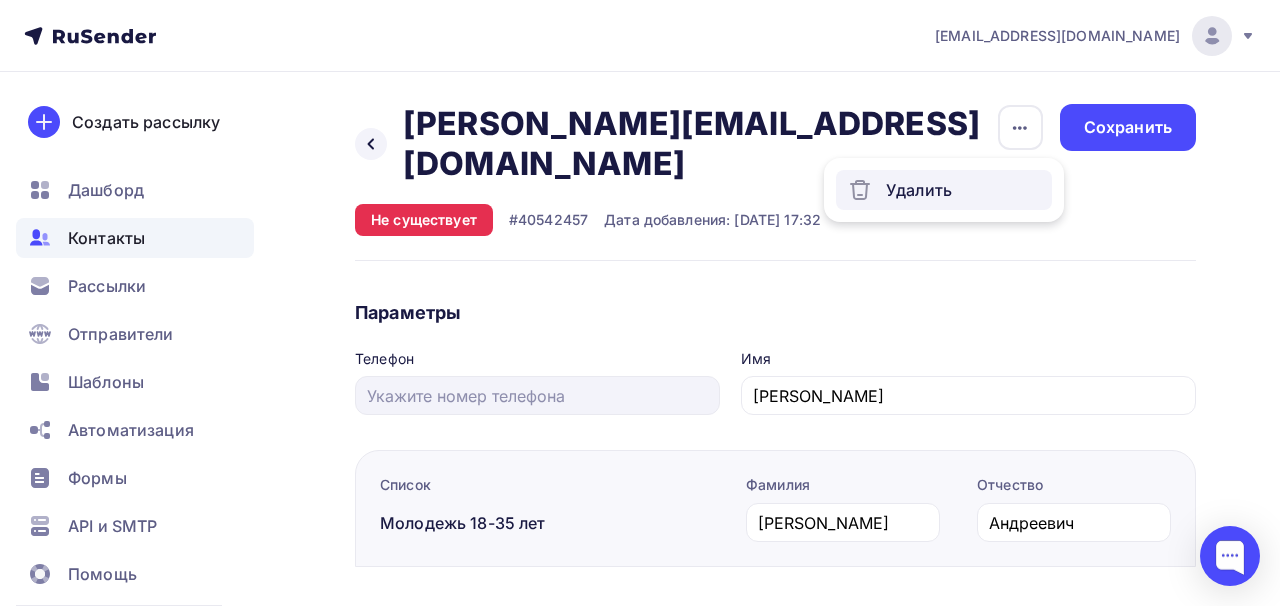 click on "Удалить" at bounding box center (944, 190) 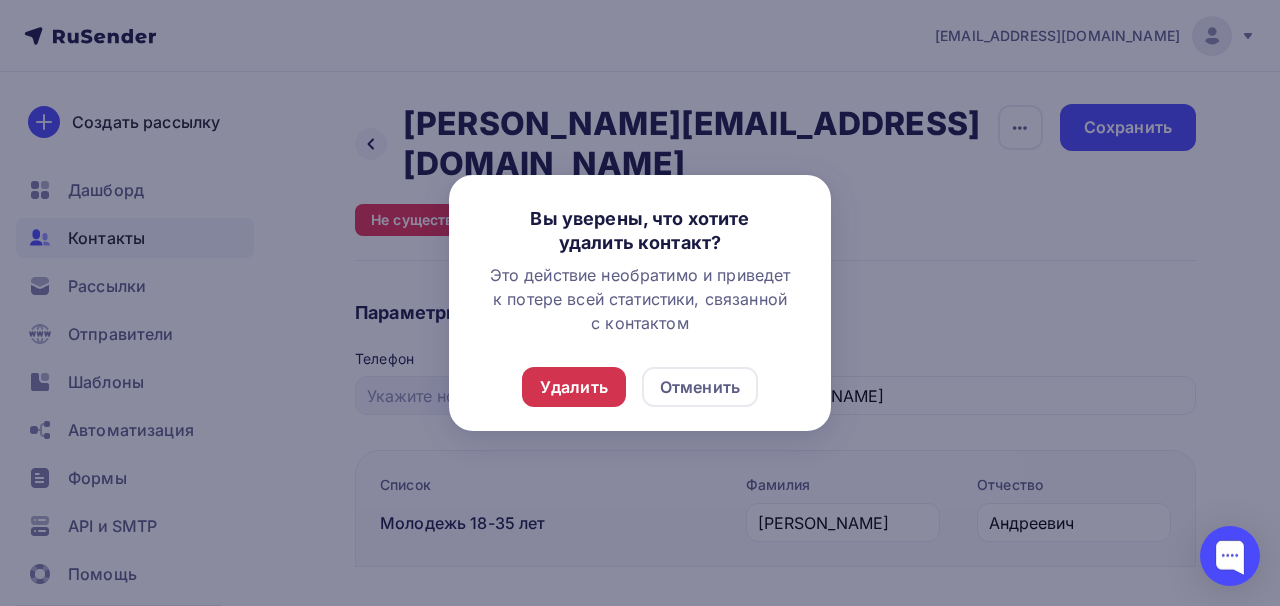 click on "Удалить" at bounding box center (574, 387) 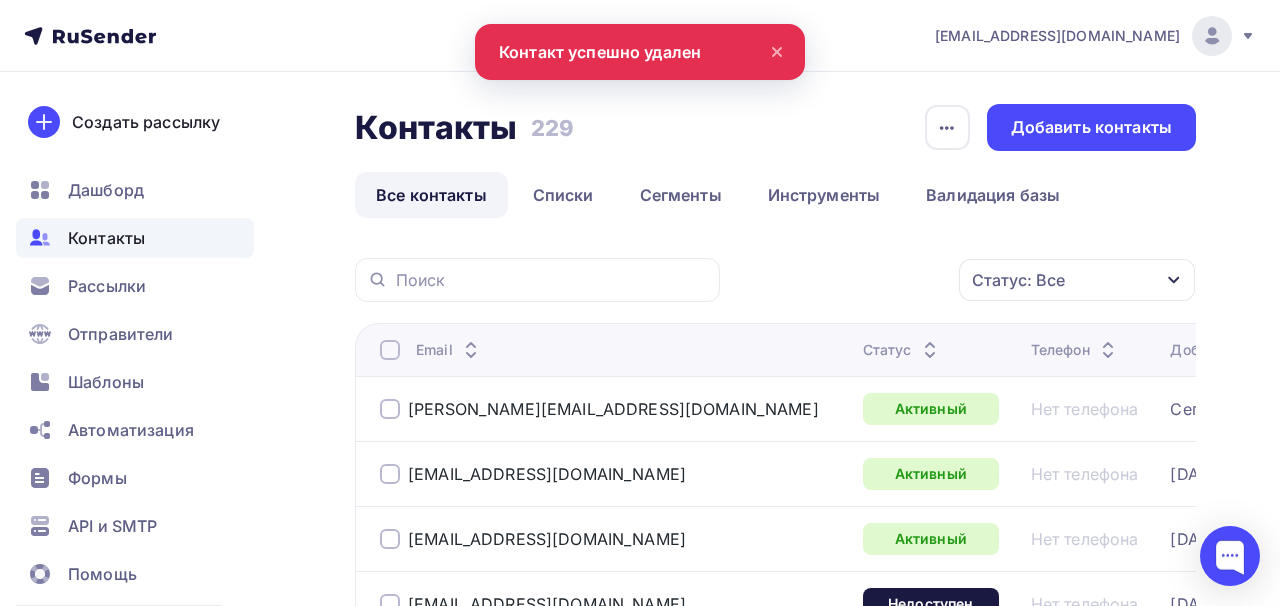 click on "ano_patriot@khogov.ru             Аккаунт         Тарифы       Выйти
Создать рассылку
Дашборд
Контакты
Рассылки
Отправители
Шаблоны
Автоматизация
Формы
API и SMTP
Помощь
Telegram
Аккаунт         Тарифы                   Помощь       Выйти" at bounding box center [640, 36] 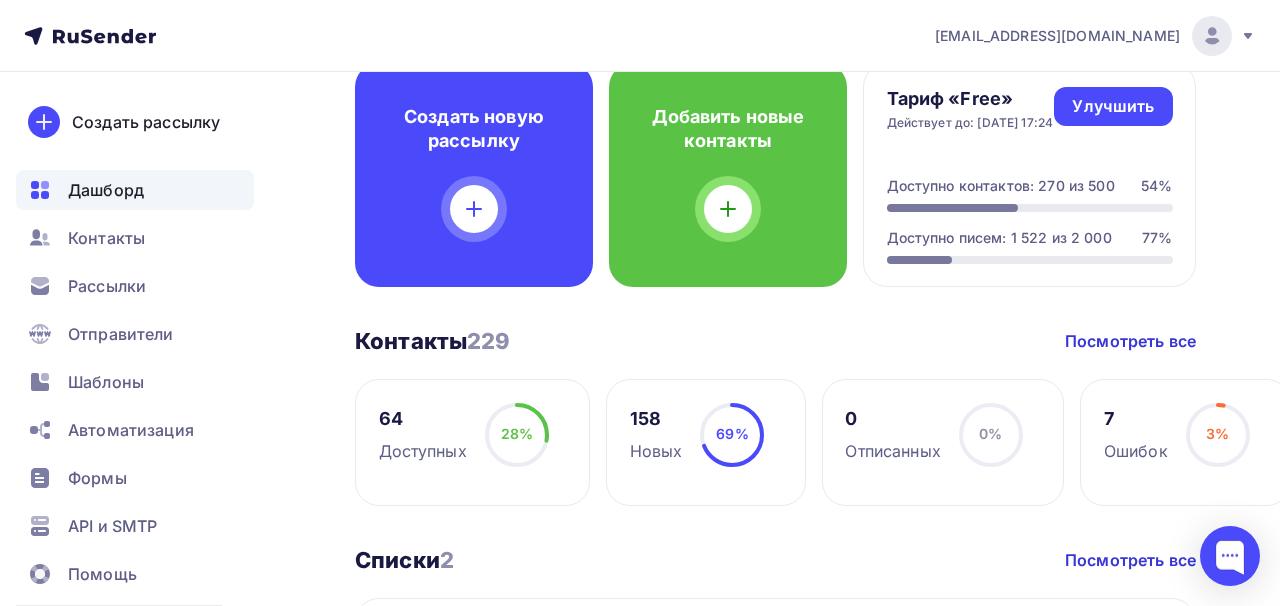 scroll, scrollTop: 125, scrollLeft: 17, axis: both 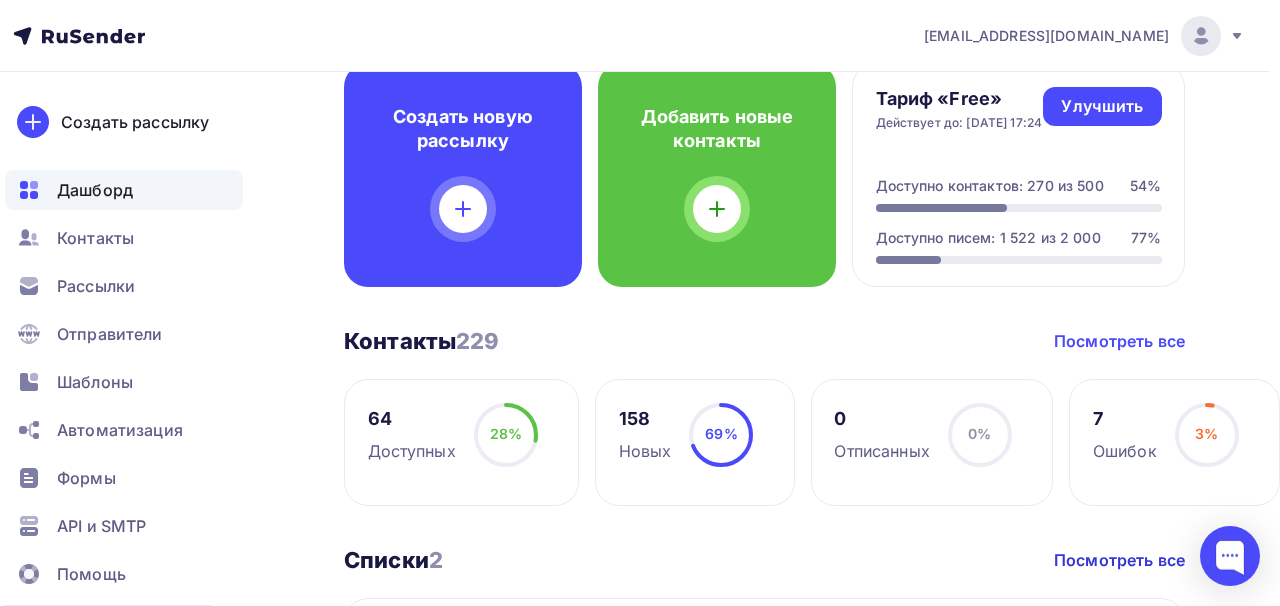 click on "Посмотреть все" at bounding box center [1119, 341] 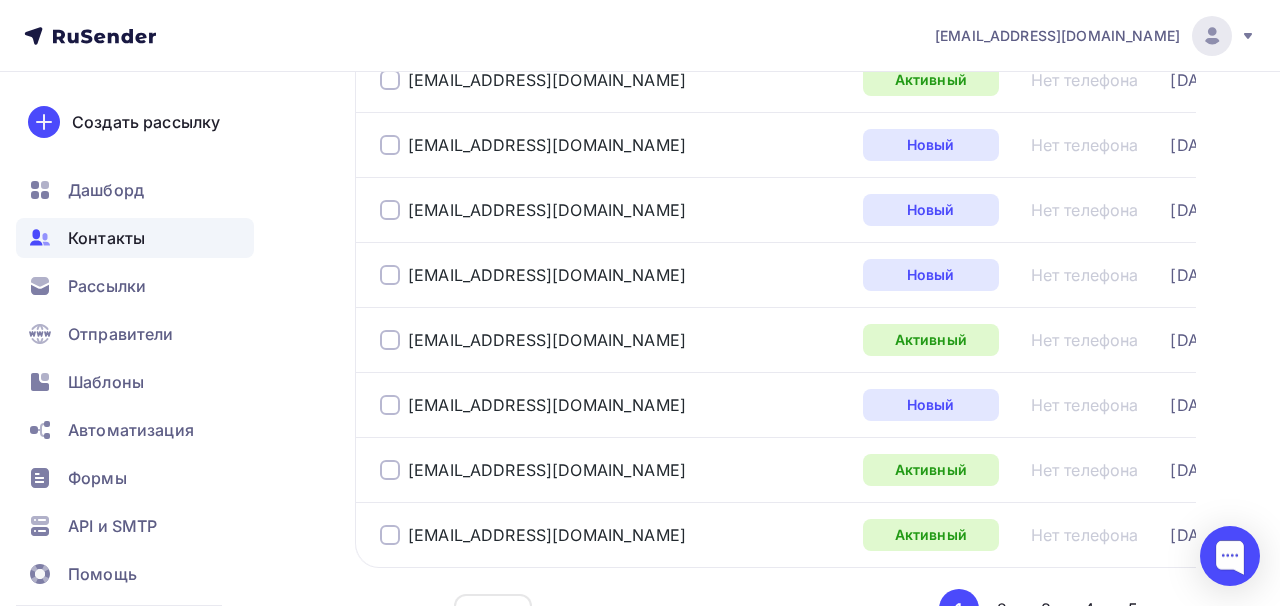 scroll, scrollTop: 3226, scrollLeft: 0, axis: vertical 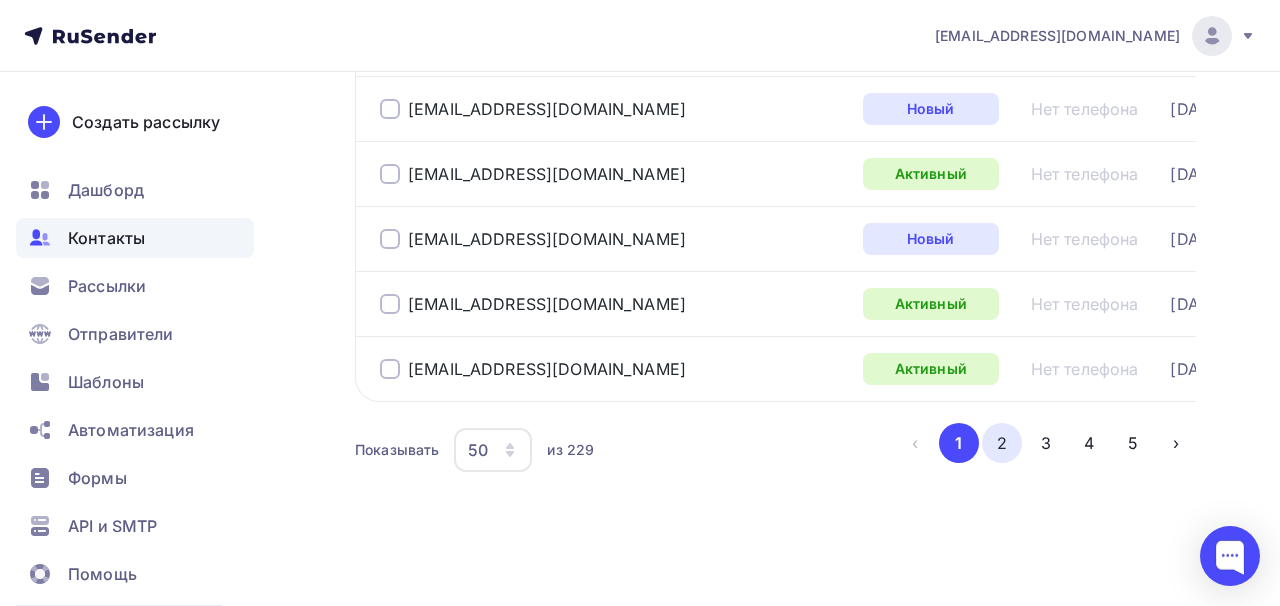 click on "2" at bounding box center (1002, 443) 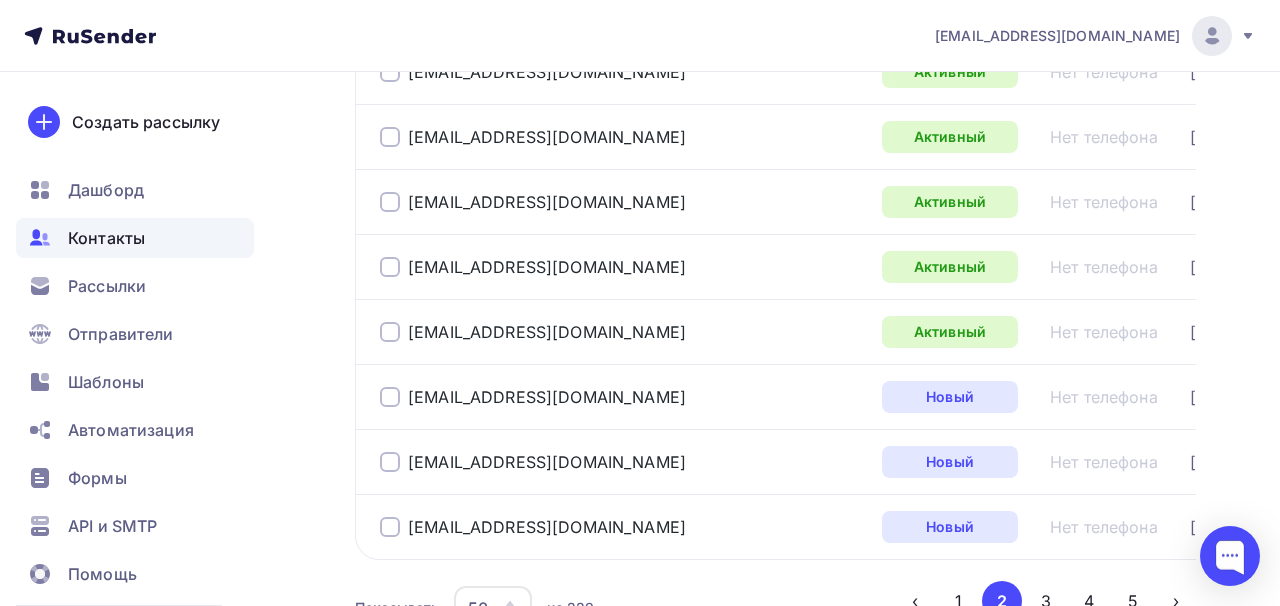 scroll, scrollTop: 3226, scrollLeft: 0, axis: vertical 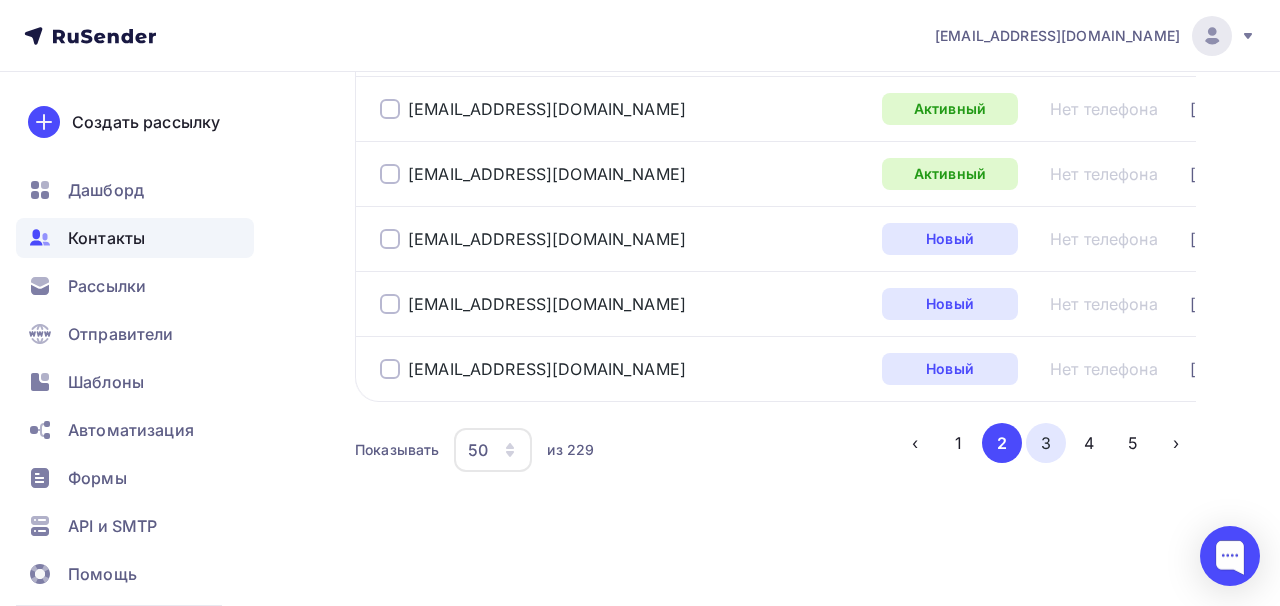 click on "3" at bounding box center (1046, 443) 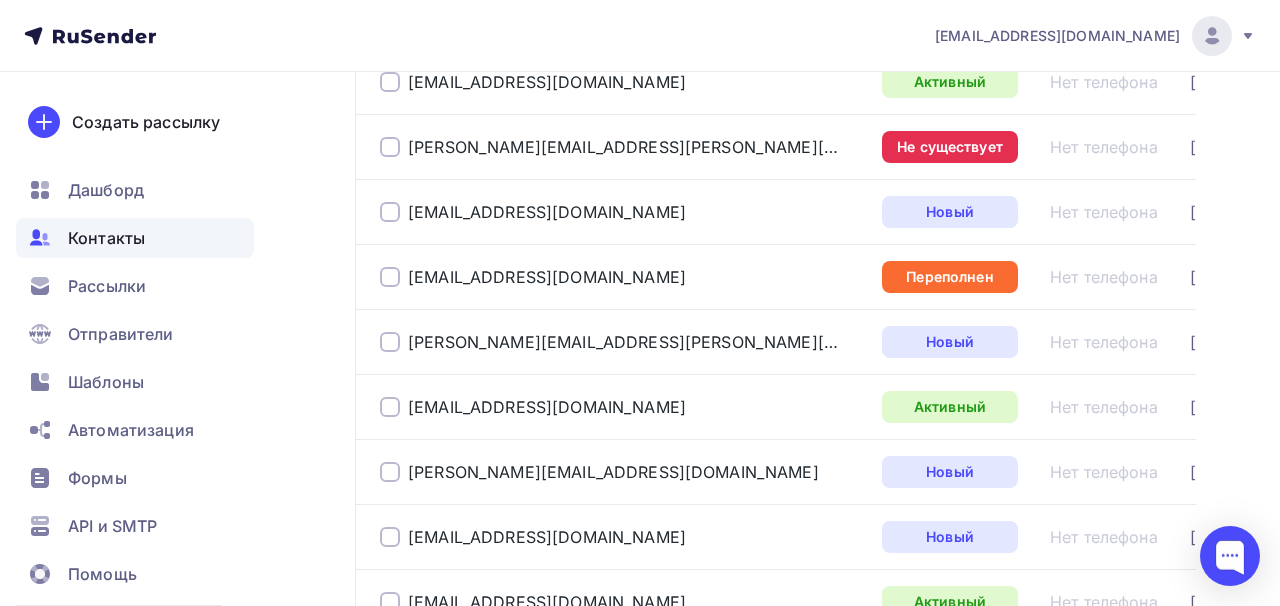 scroll, scrollTop: 1423, scrollLeft: 0, axis: vertical 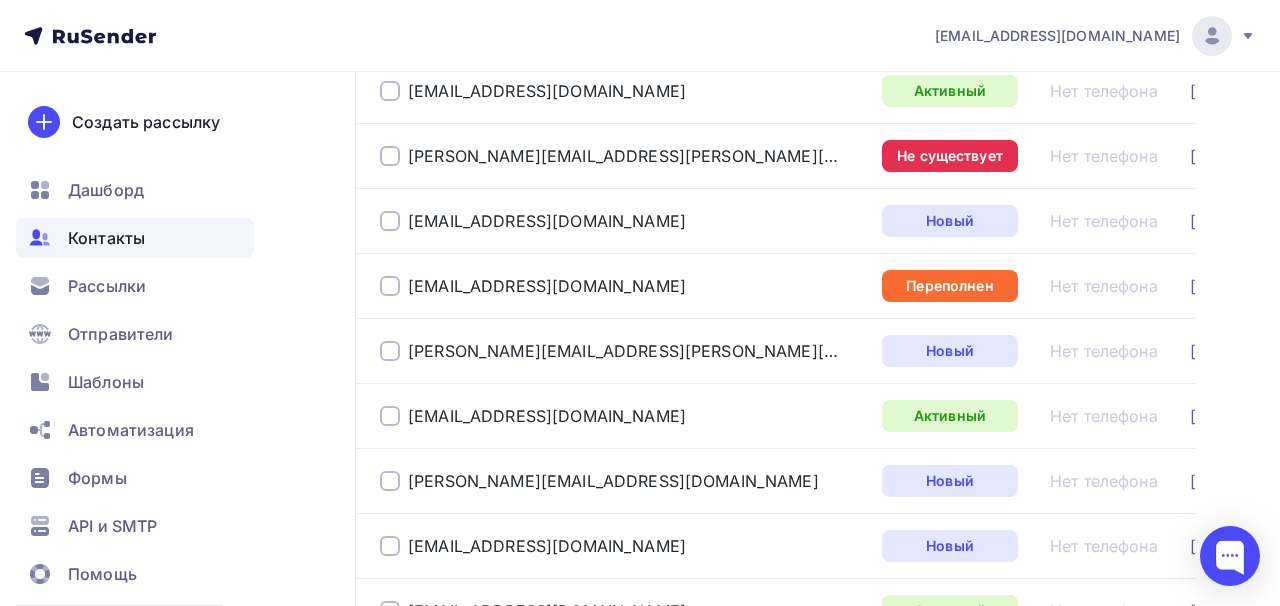 click on "elena.khalilova.90@mail.ru" at bounding box center [623, 156] 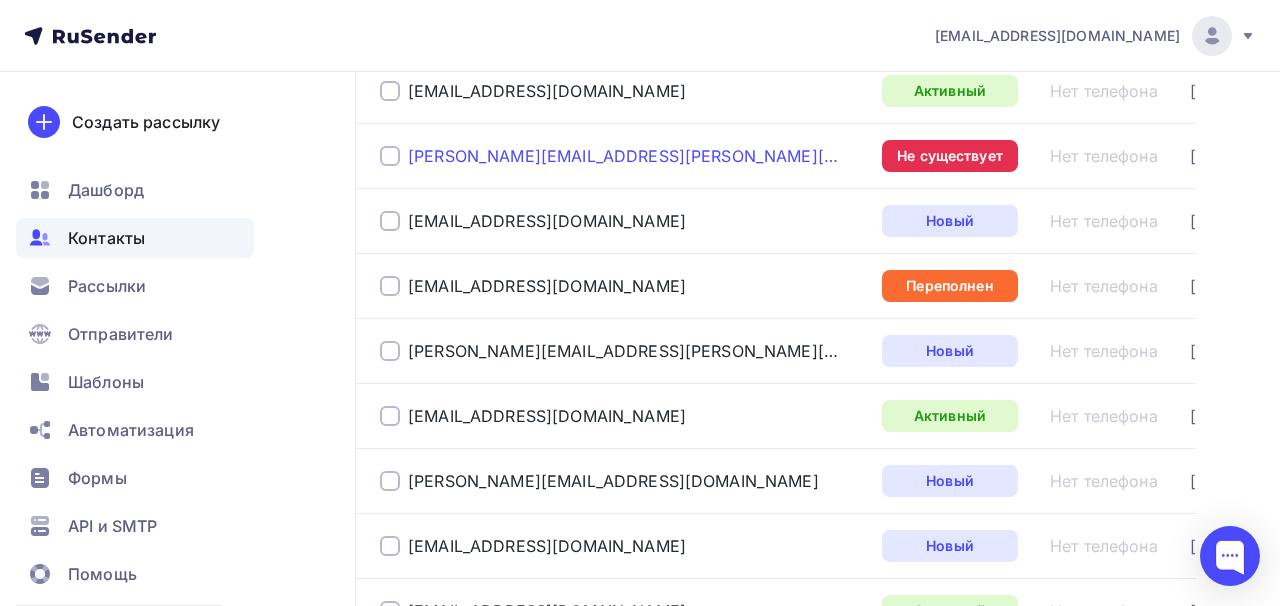 click on "elena.khalilova.90@mail.ru" at bounding box center [623, 156] 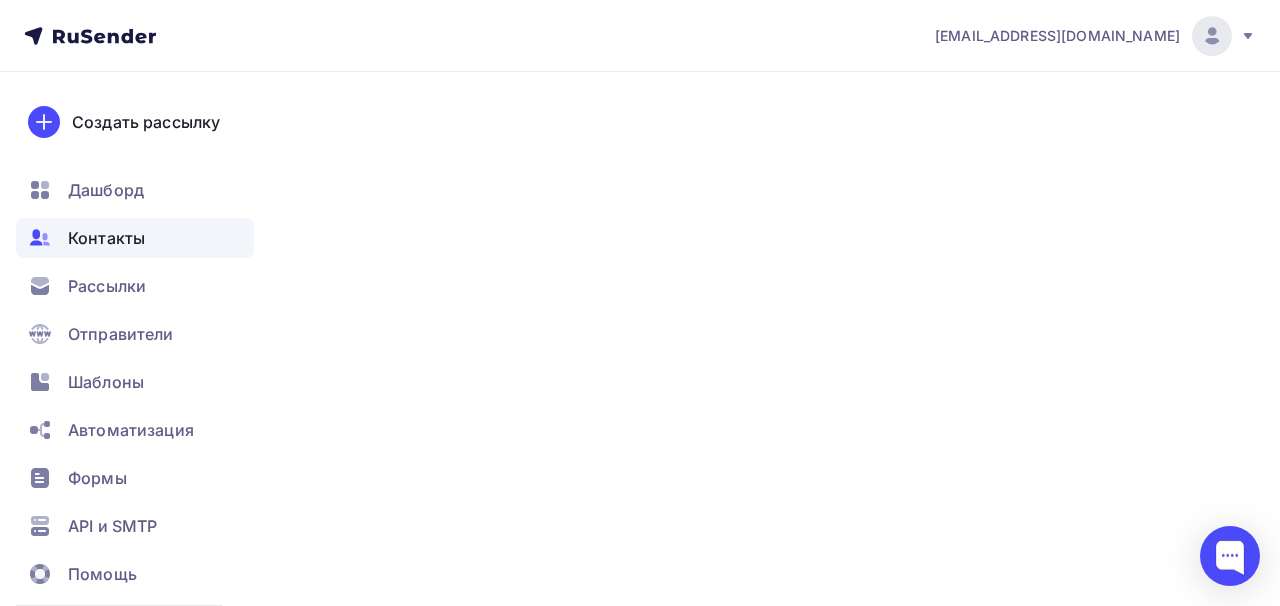 scroll, scrollTop: 0, scrollLeft: 0, axis: both 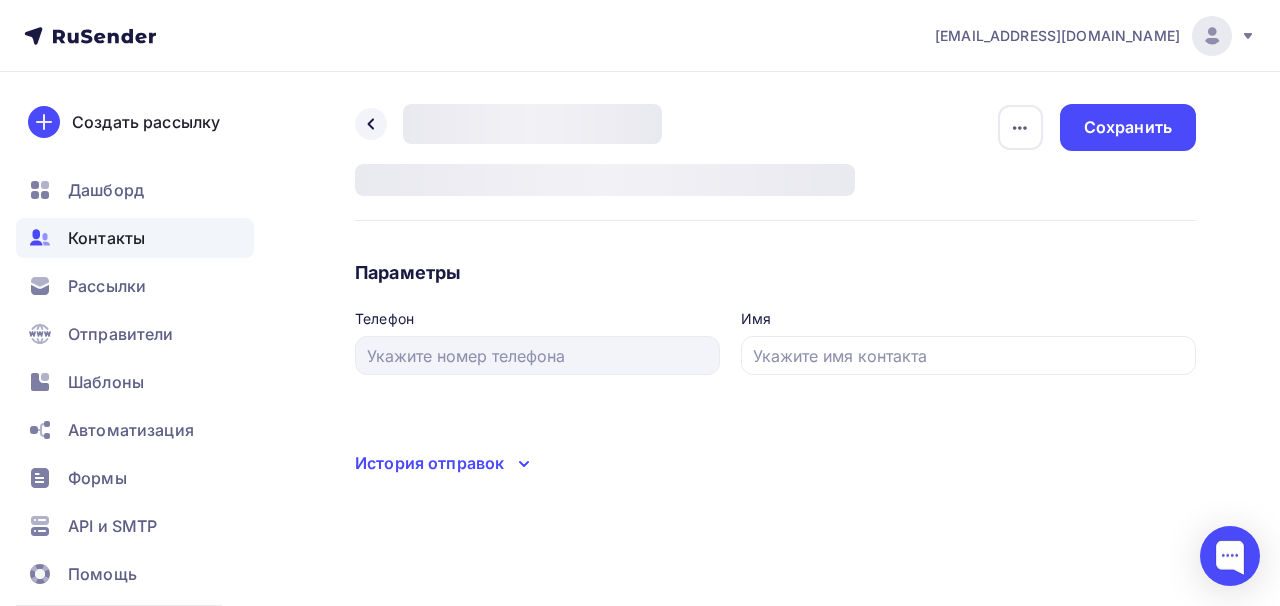 type on "Елена" 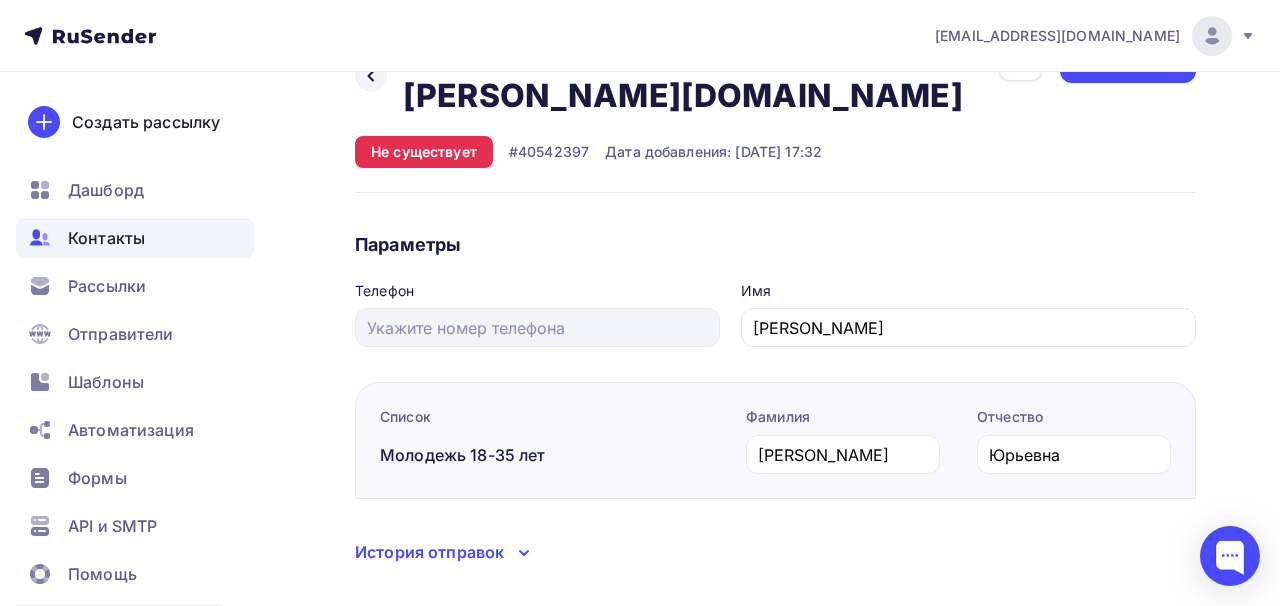 scroll, scrollTop: 0, scrollLeft: 0, axis: both 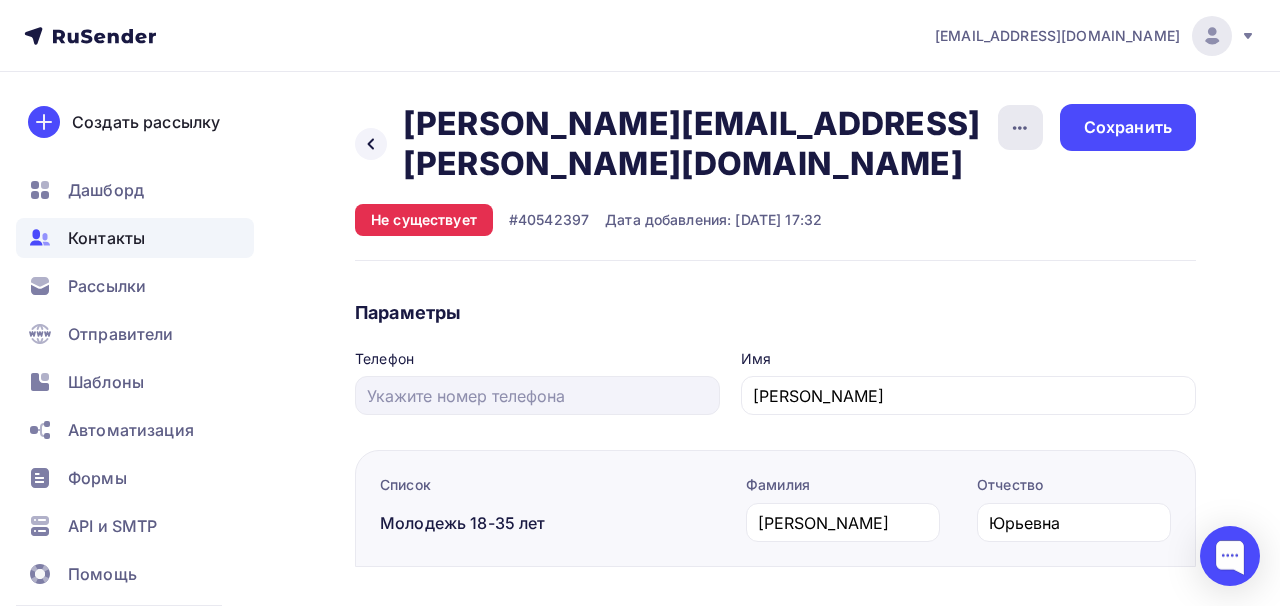 click 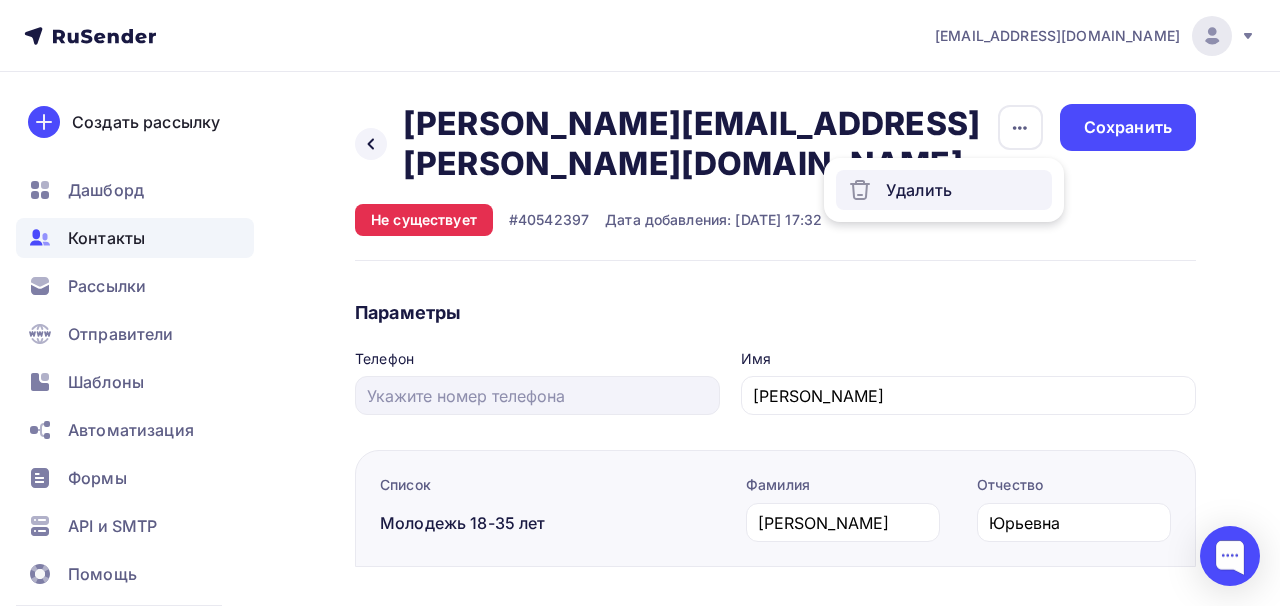 click on "Удалить" at bounding box center (944, 190) 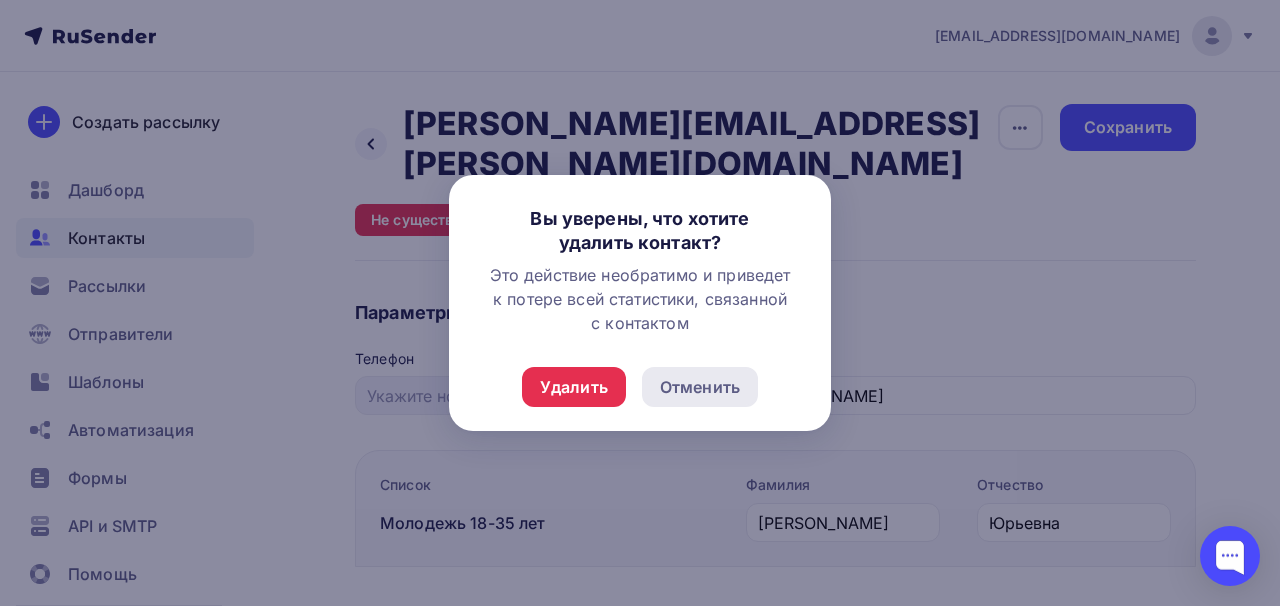 click on "Отменить" at bounding box center [700, 387] 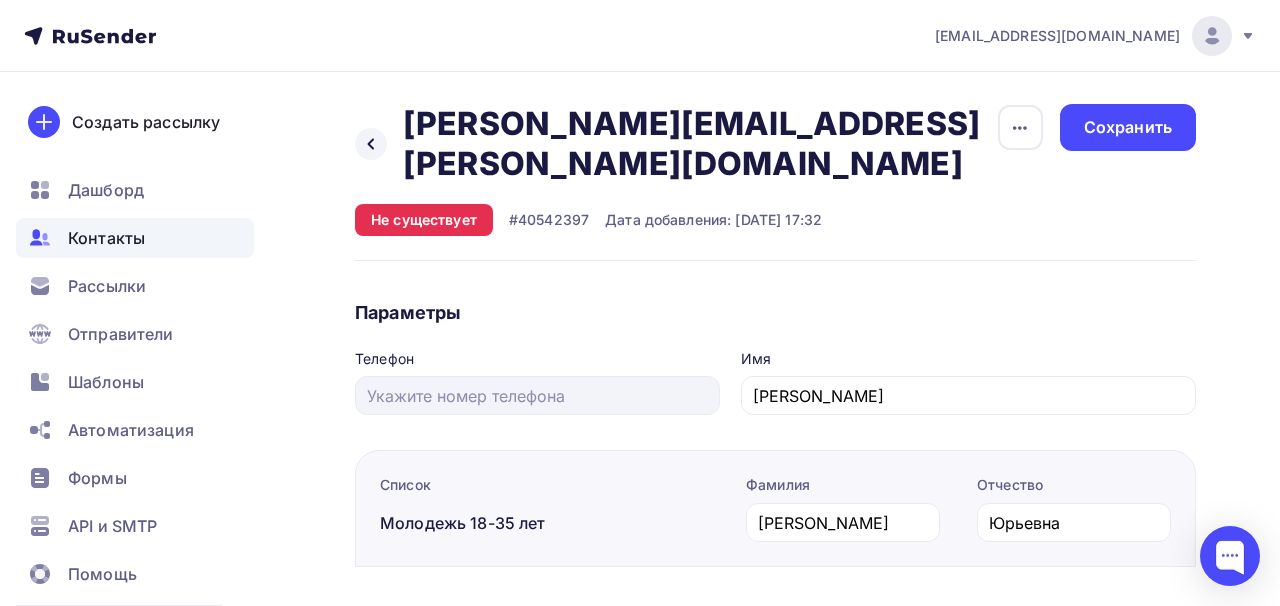 click on "Назад
elena.khalilova.90@mail.ru
elena.khalilova.90@mail.ru
Удалить
Не существует
#40542397
Дата добавления:
30.06.2025, 17:32
Удалить
Сохранить     Списки
Добавить в список
Активные
Оптисавшиеся
Проблемные
Новые
Неподтвержденные
Отменить       Применить     Параметры   Телефон           Имя   Елена
Сохранить     Список
Молодежь 18-35 лет" at bounding box center [640, 392] 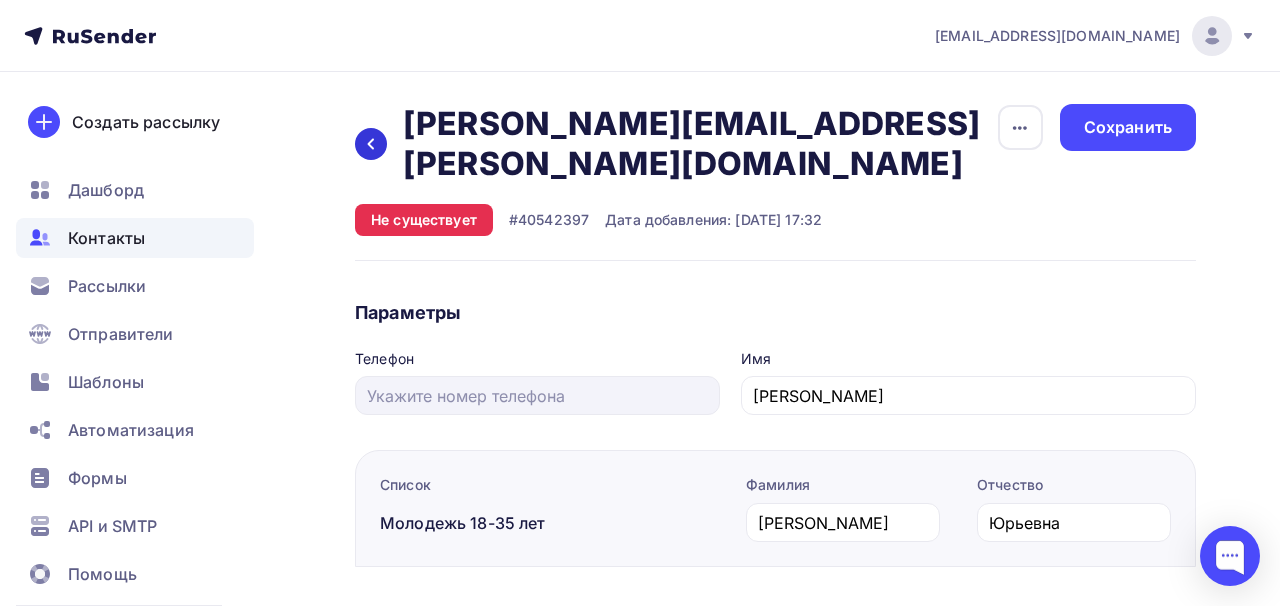 click at bounding box center [371, 144] 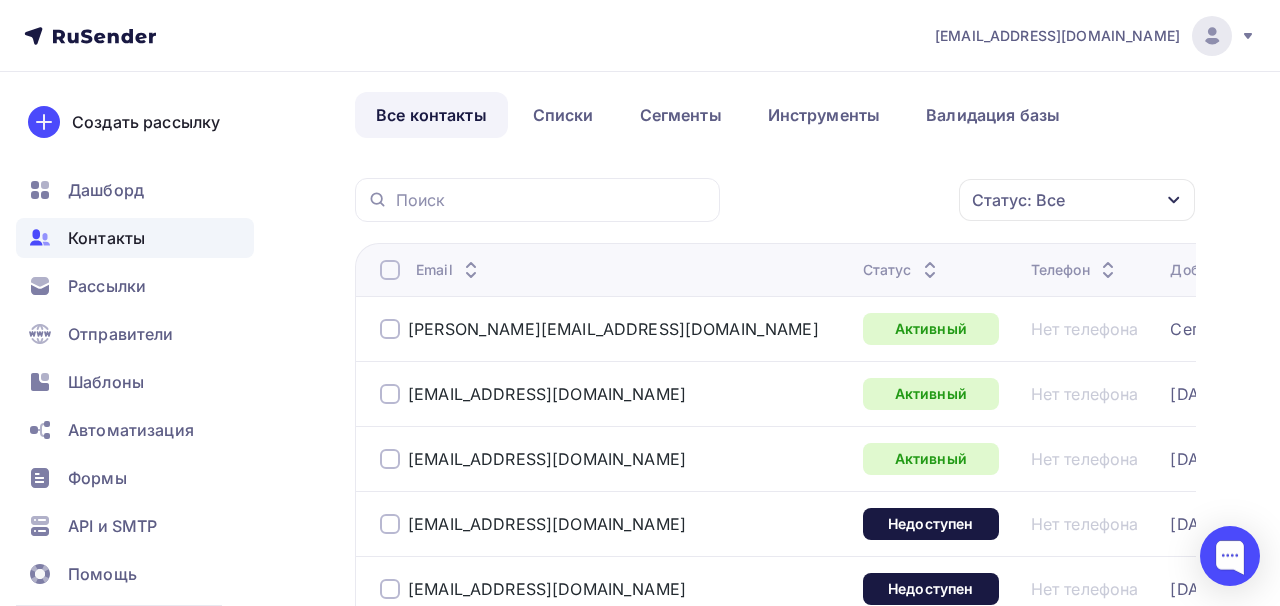 scroll, scrollTop: 0, scrollLeft: 0, axis: both 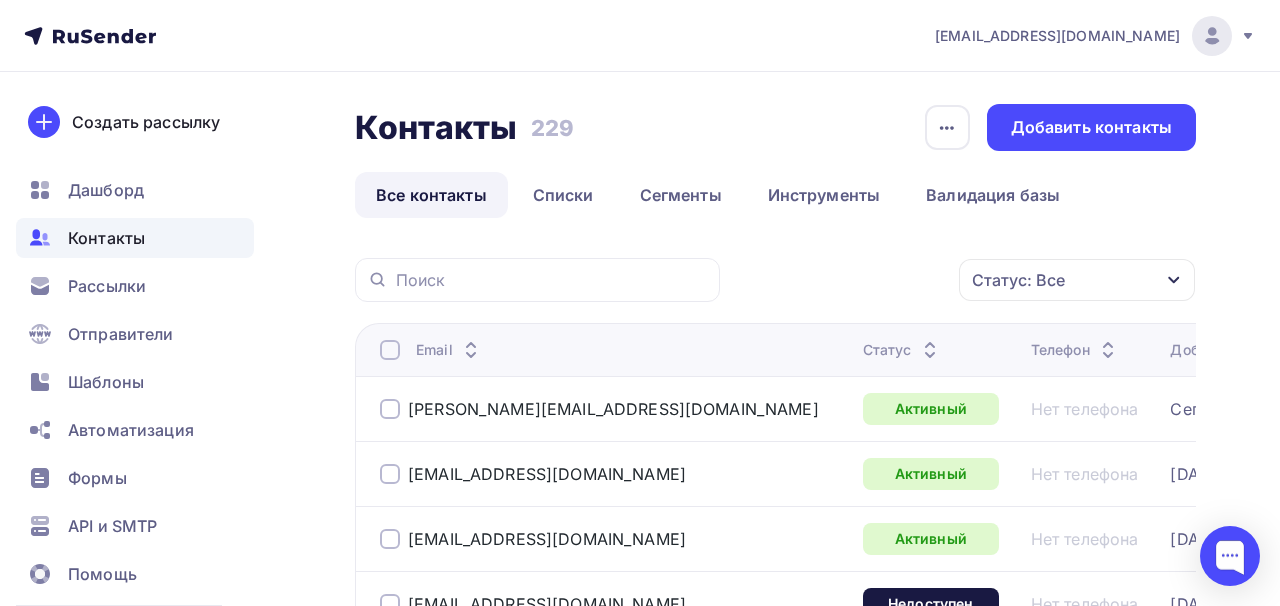 click 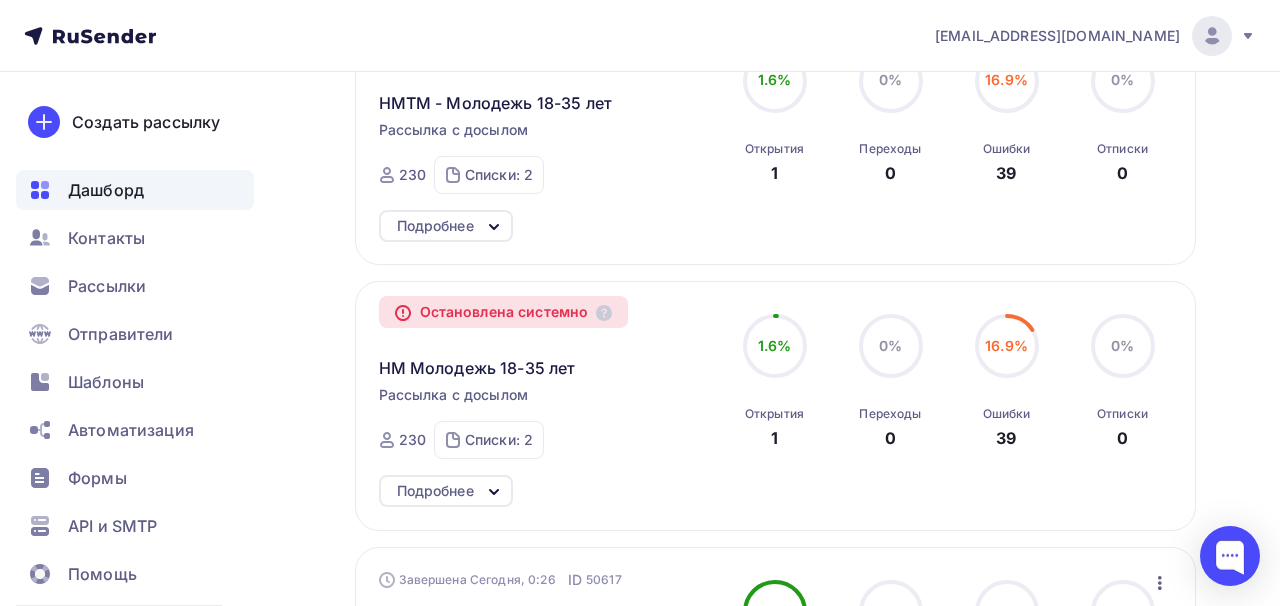 scroll, scrollTop: 1028, scrollLeft: 0, axis: vertical 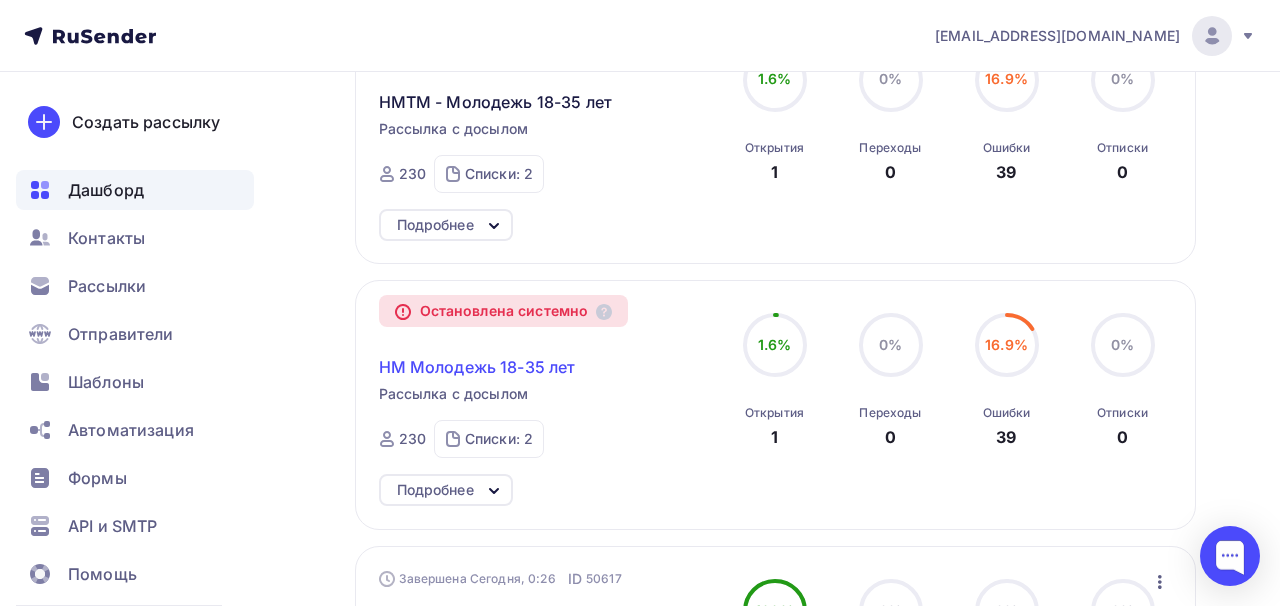 click on "НМ Молодежь 18-35 лет" at bounding box center [477, 367] 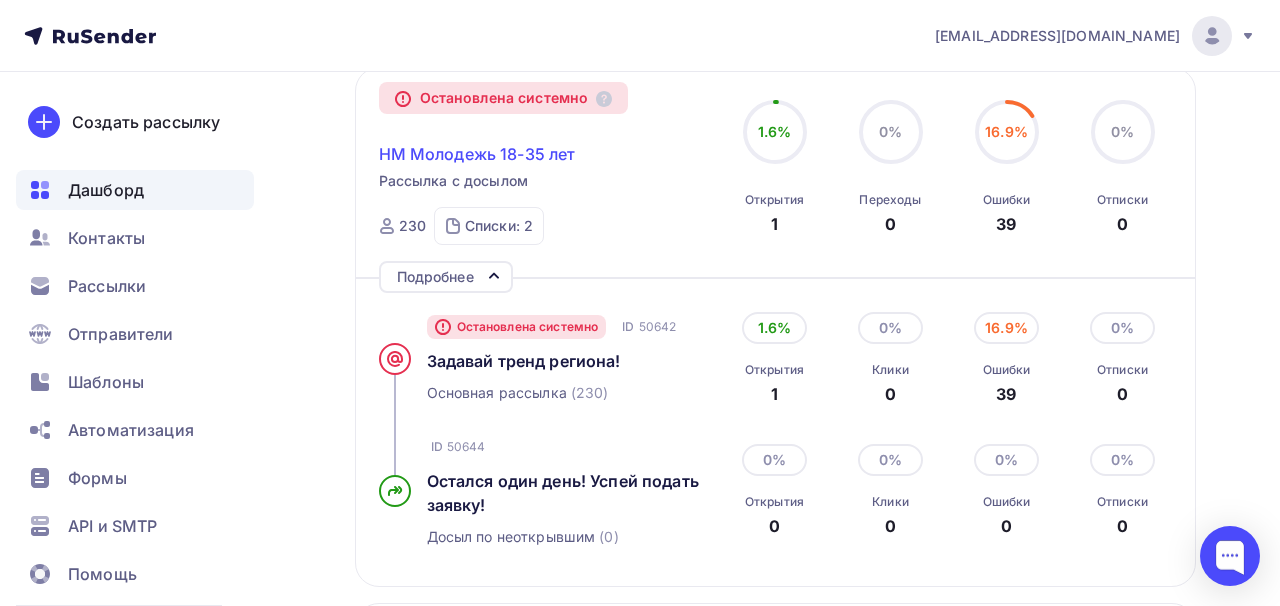scroll, scrollTop: 1269, scrollLeft: 0, axis: vertical 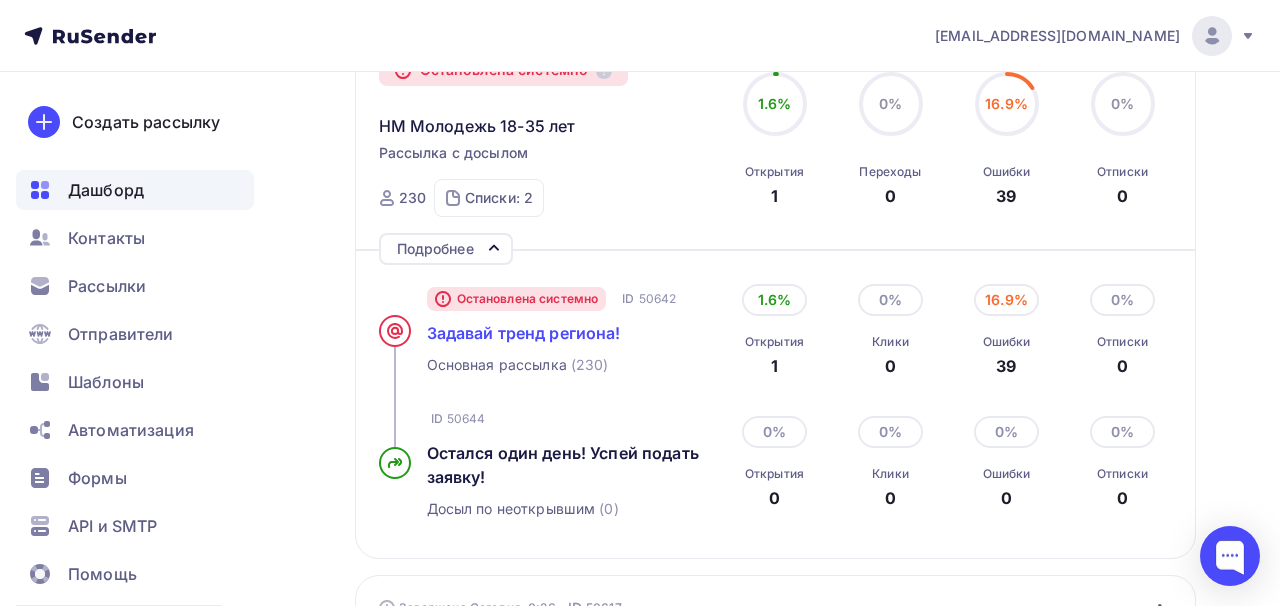 click on "Задавай тренд региона!" at bounding box center [524, 333] 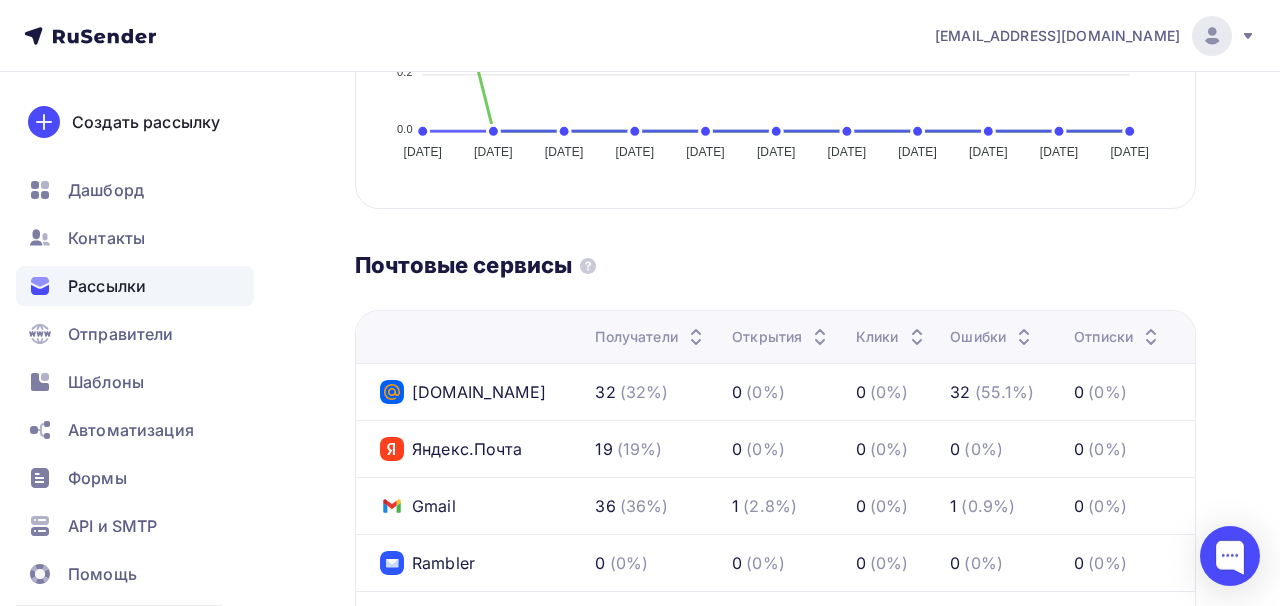 scroll, scrollTop: 0, scrollLeft: 0, axis: both 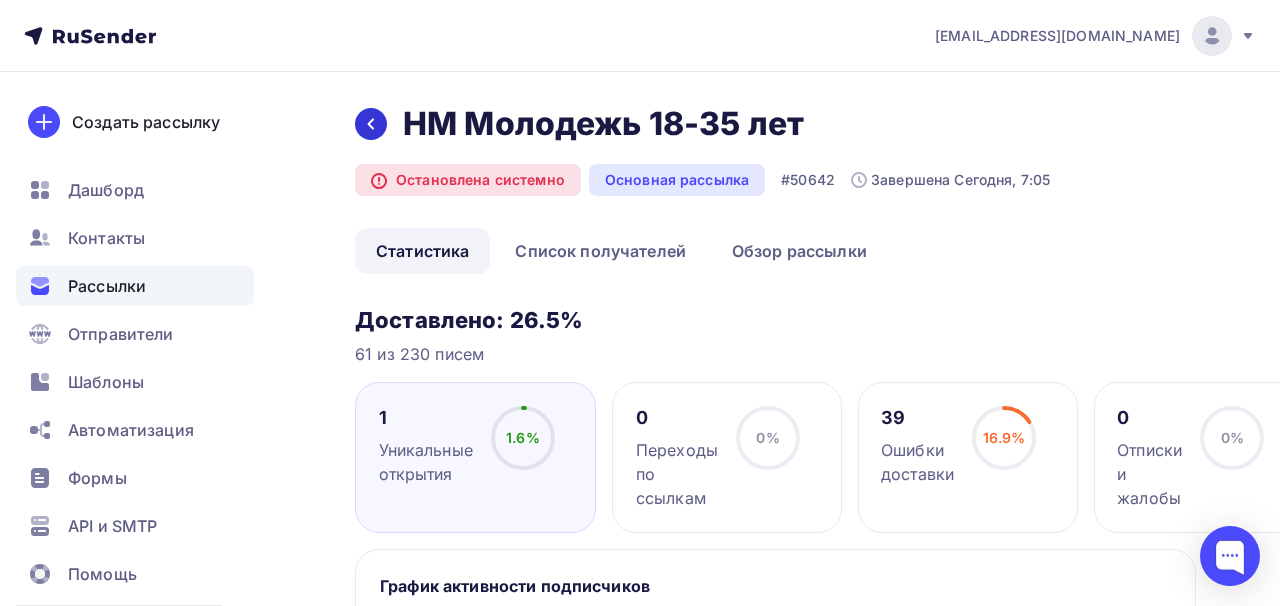 click 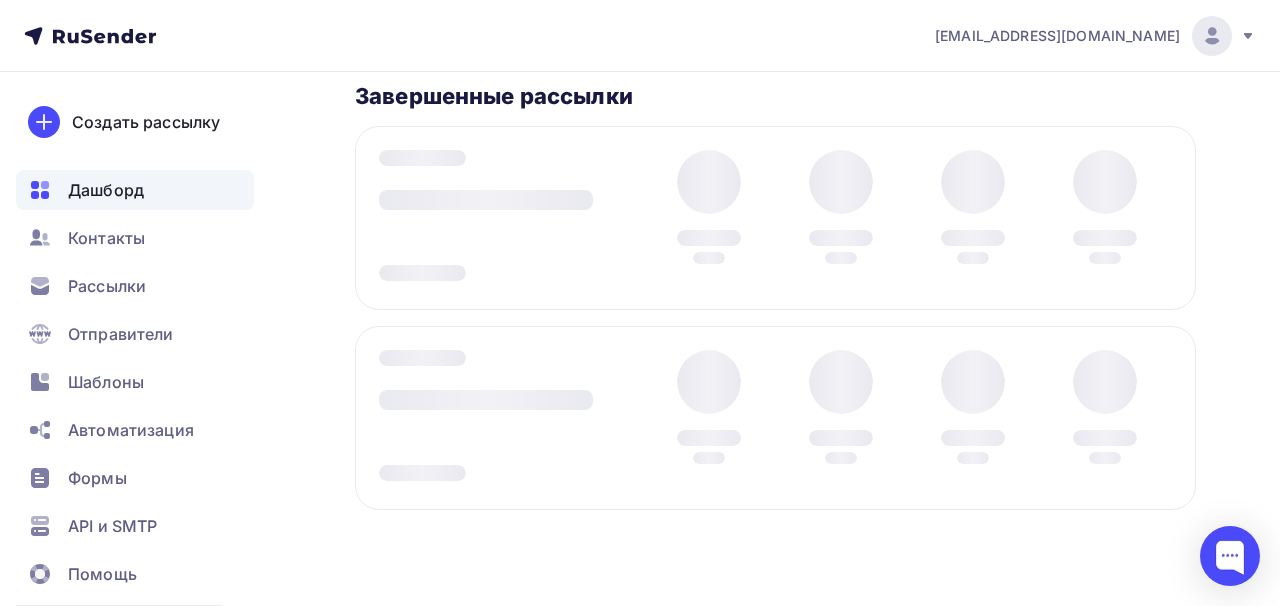 scroll, scrollTop: 890, scrollLeft: 0, axis: vertical 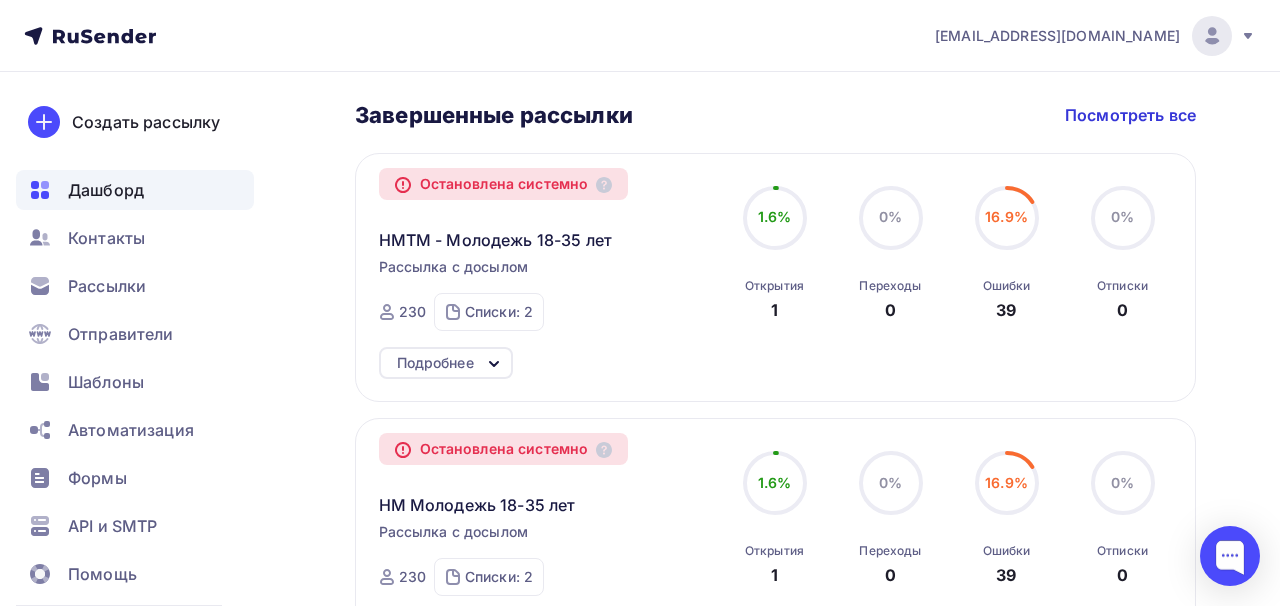 click 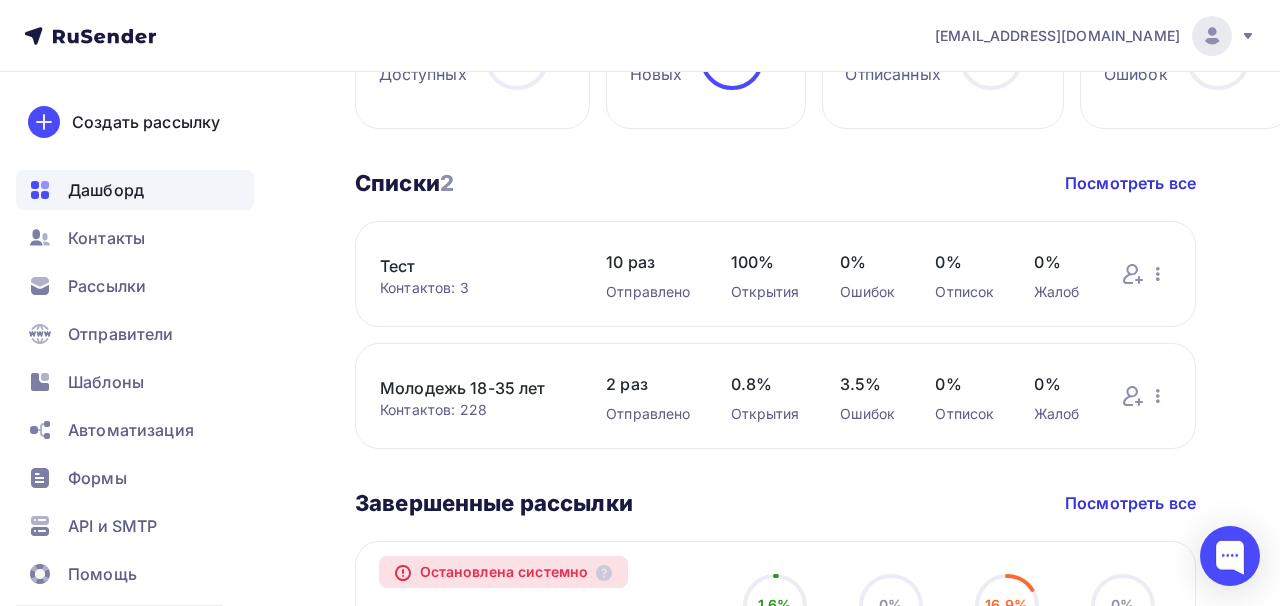 scroll, scrollTop: 0, scrollLeft: 0, axis: both 